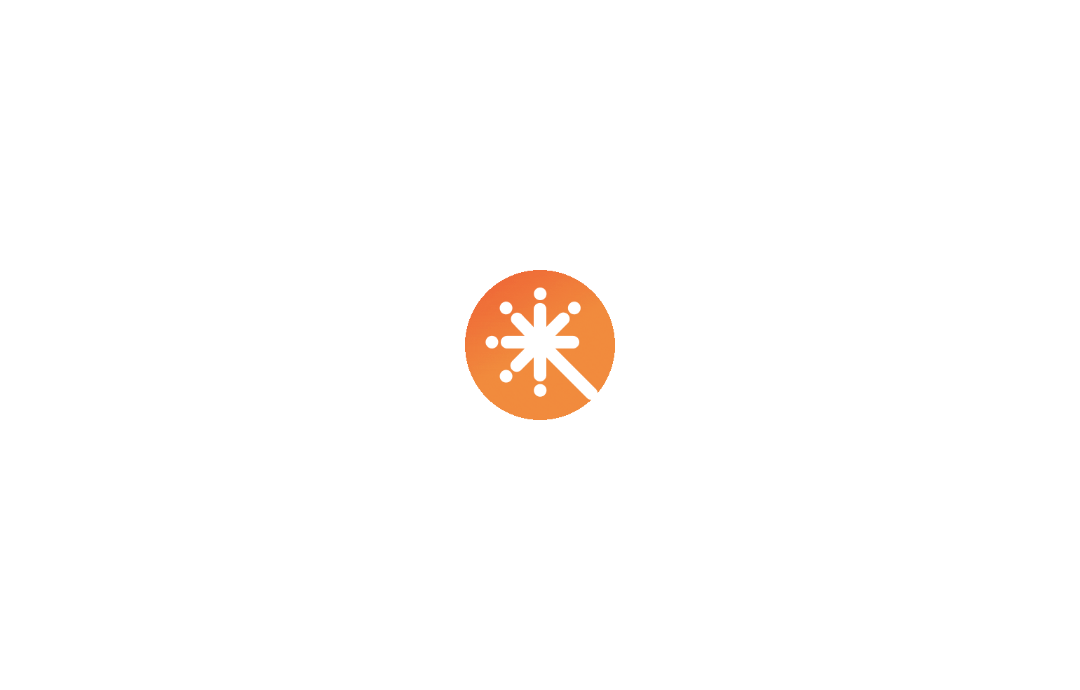 scroll, scrollTop: 0, scrollLeft: 0, axis: both 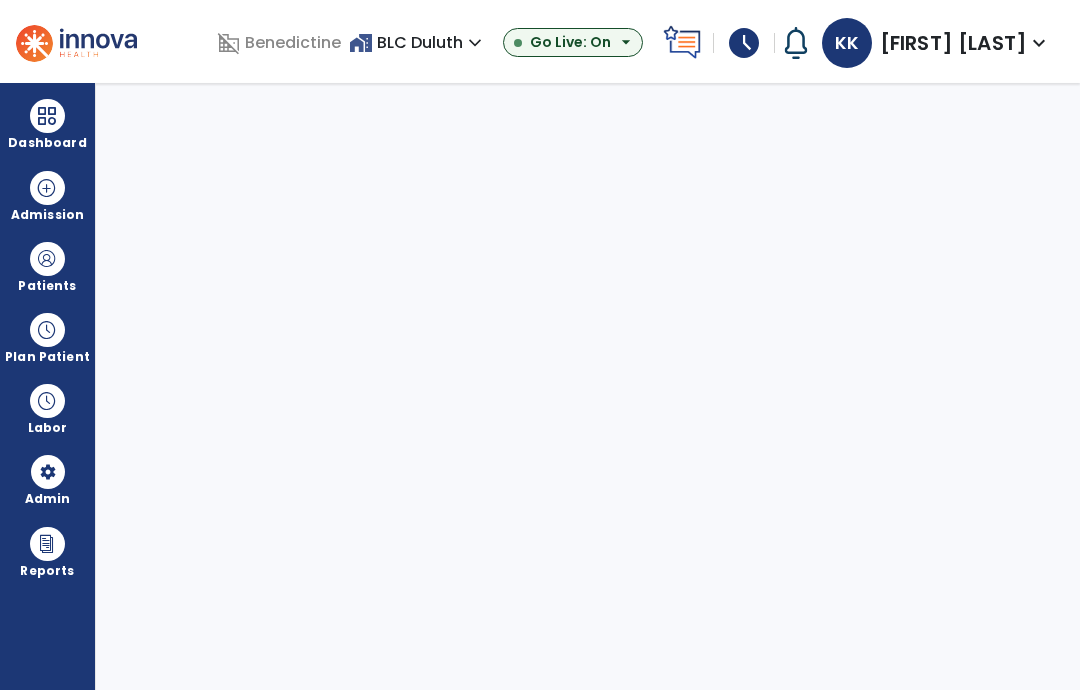 select on "****" 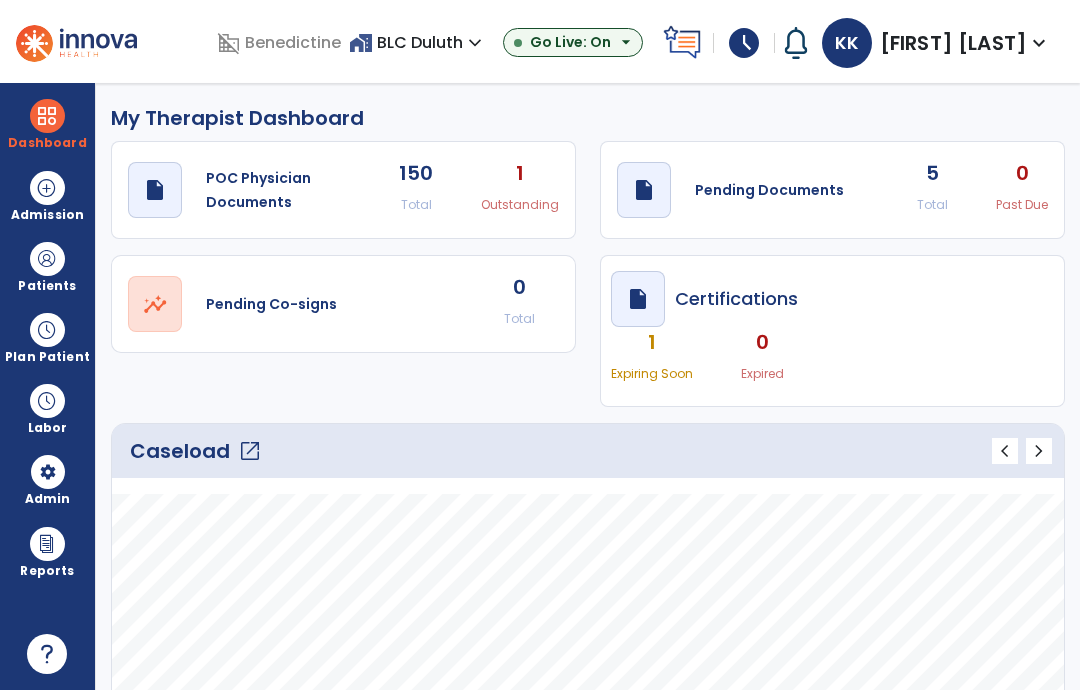 click on "open_in_new" 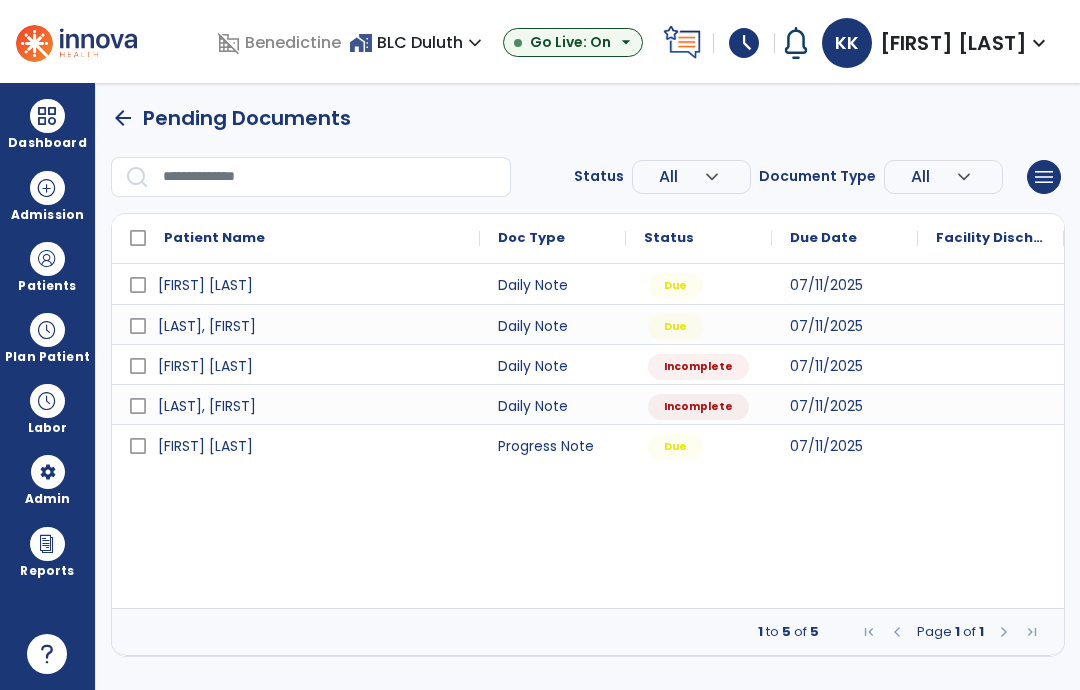 click at bounding box center (991, 364) 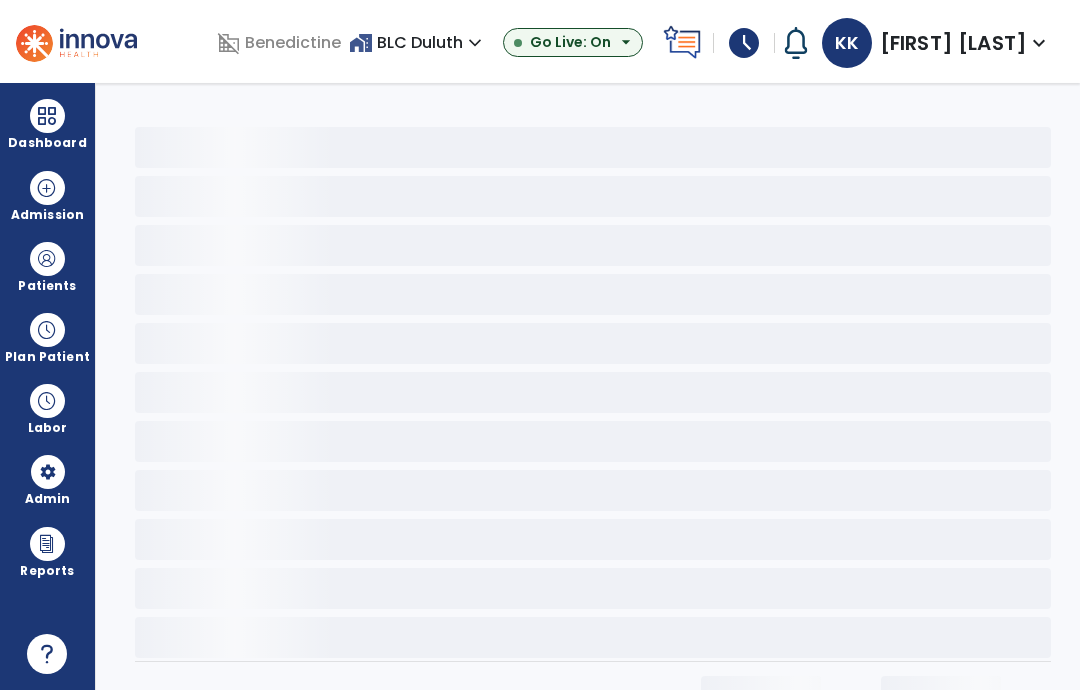 select on "*" 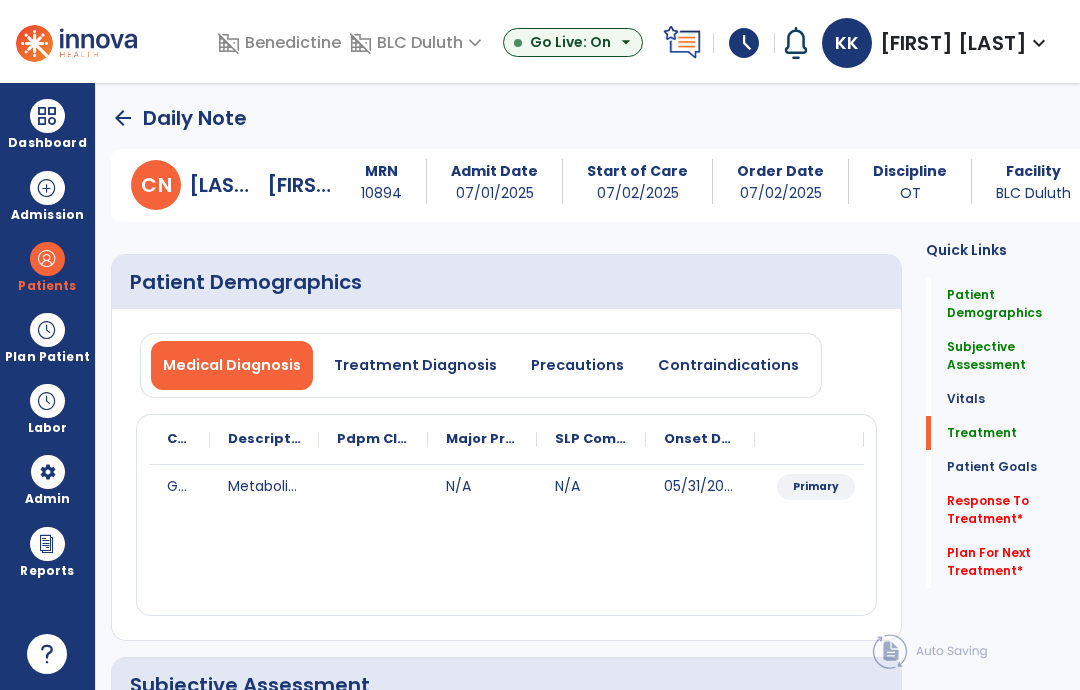 click on "Plan For Next Treatment   *" 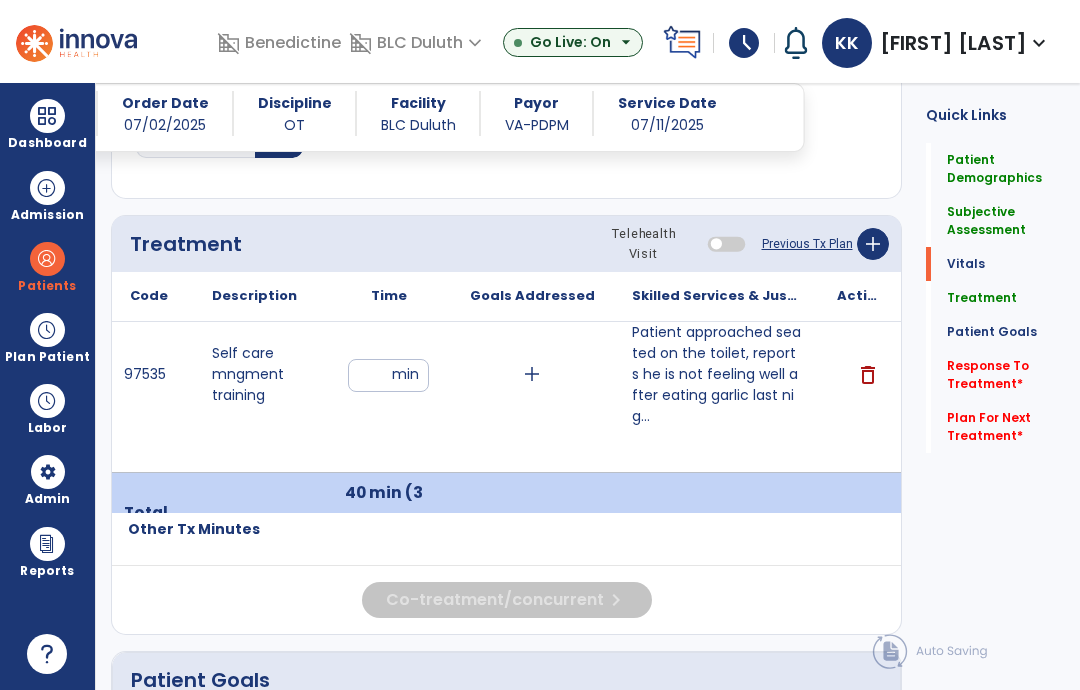 scroll, scrollTop: 1203, scrollLeft: 0, axis: vertical 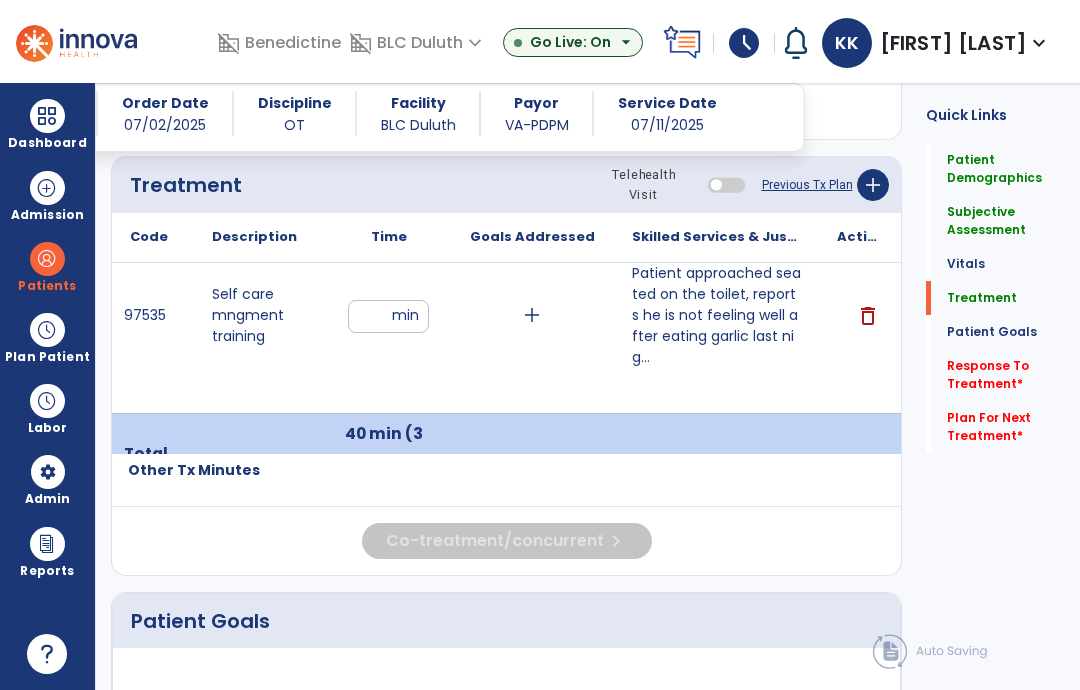 click at bounding box center [47, 116] 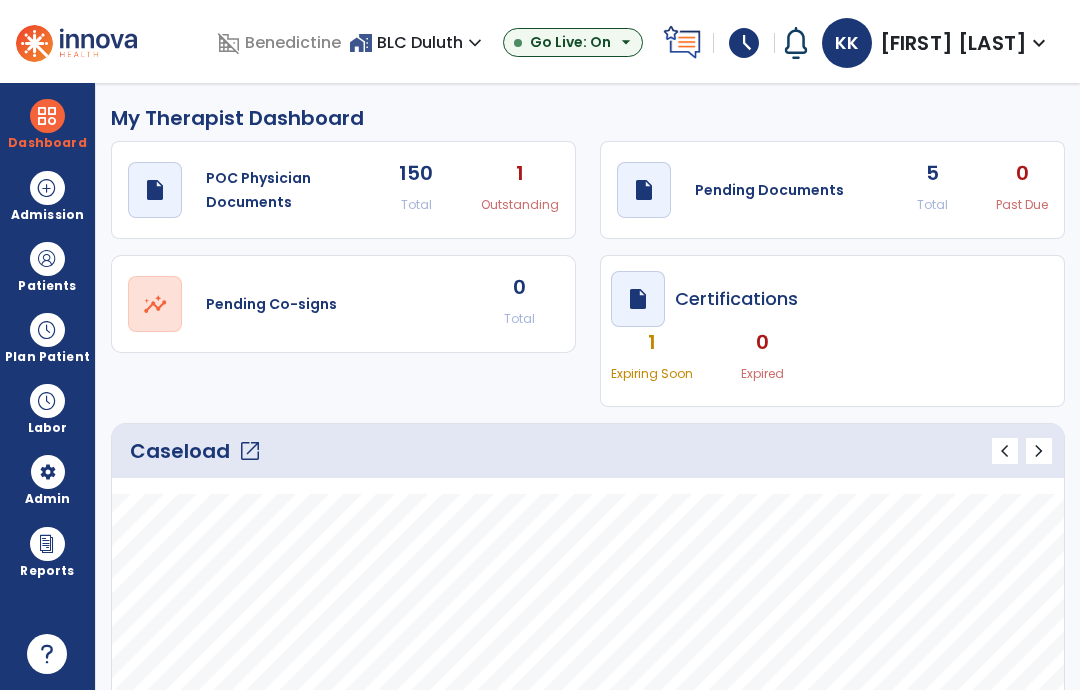 scroll, scrollTop: 0, scrollLeft: 0, axis: both 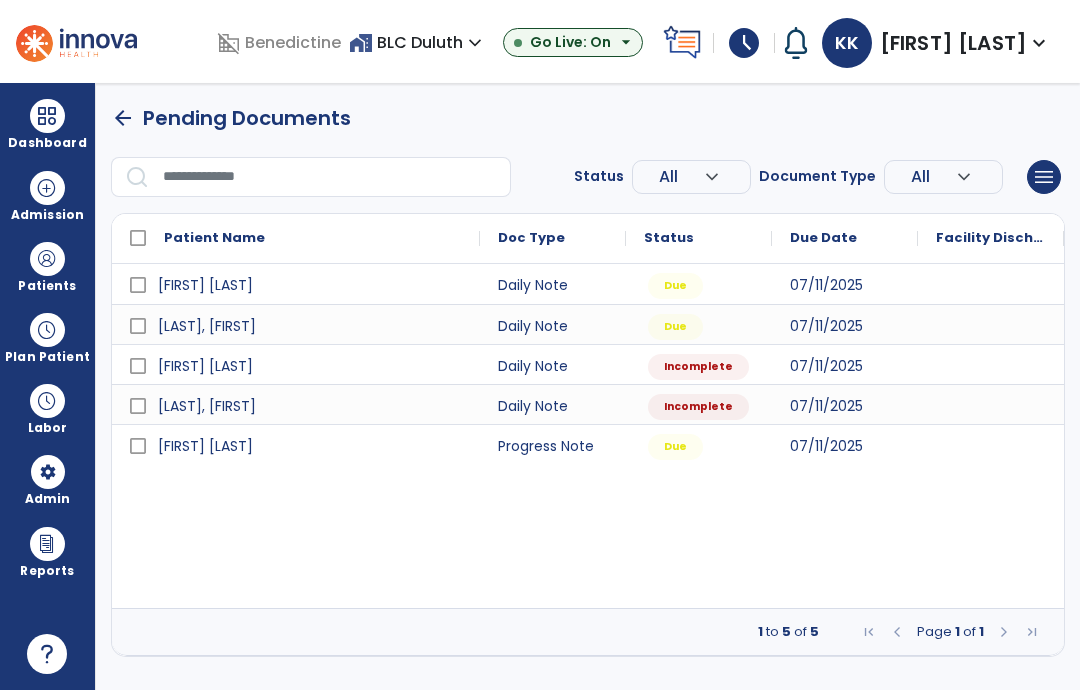 click at bounding box center [991, 404] 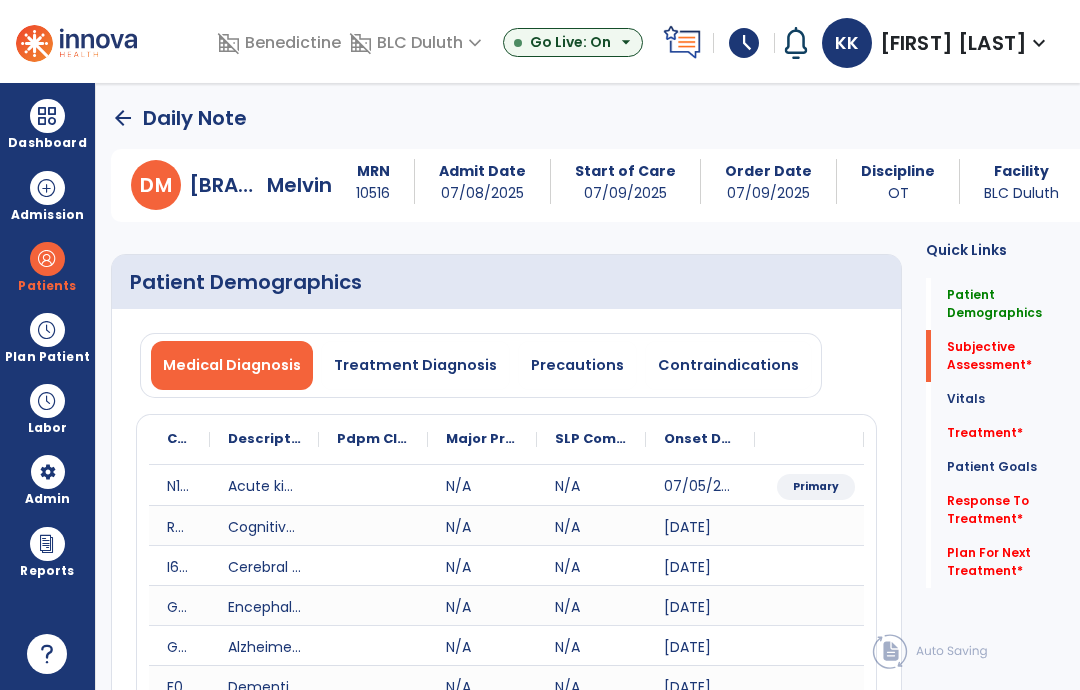 click on "Vitals   Vitals" 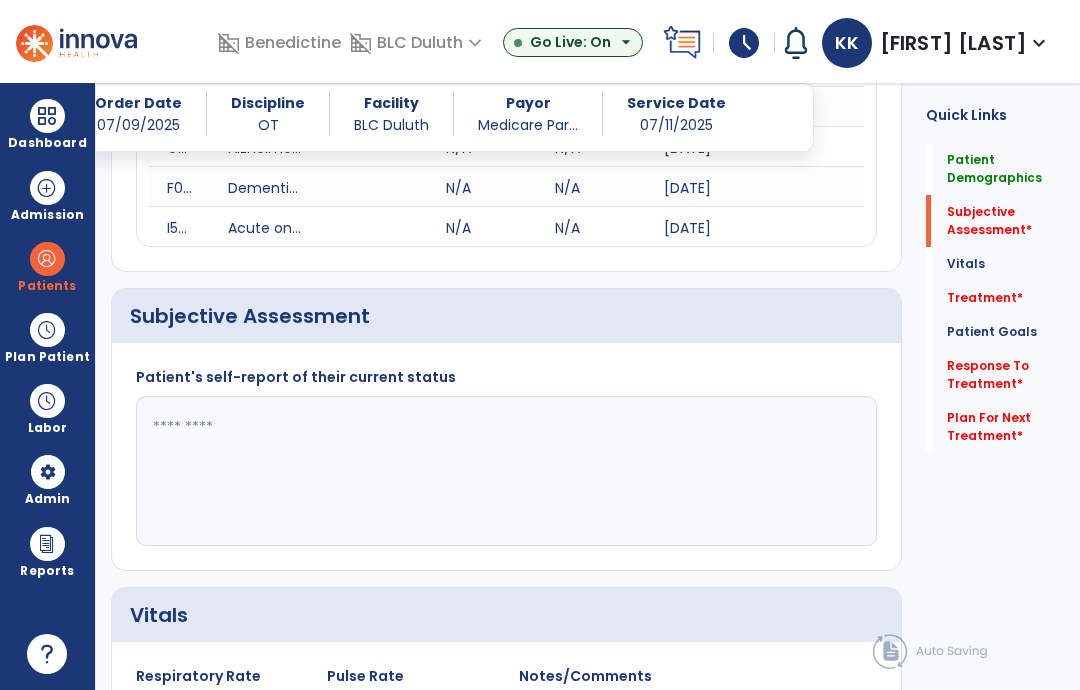 scroll, scrollTop: 542, scrollLeft: 0, axis: vertical 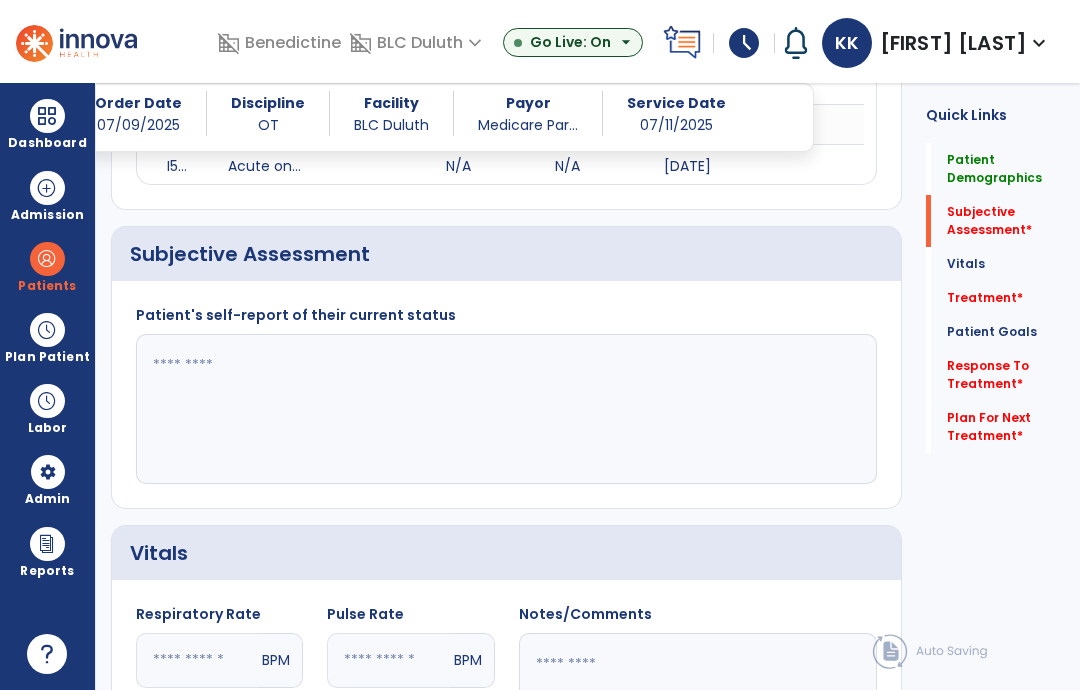 click 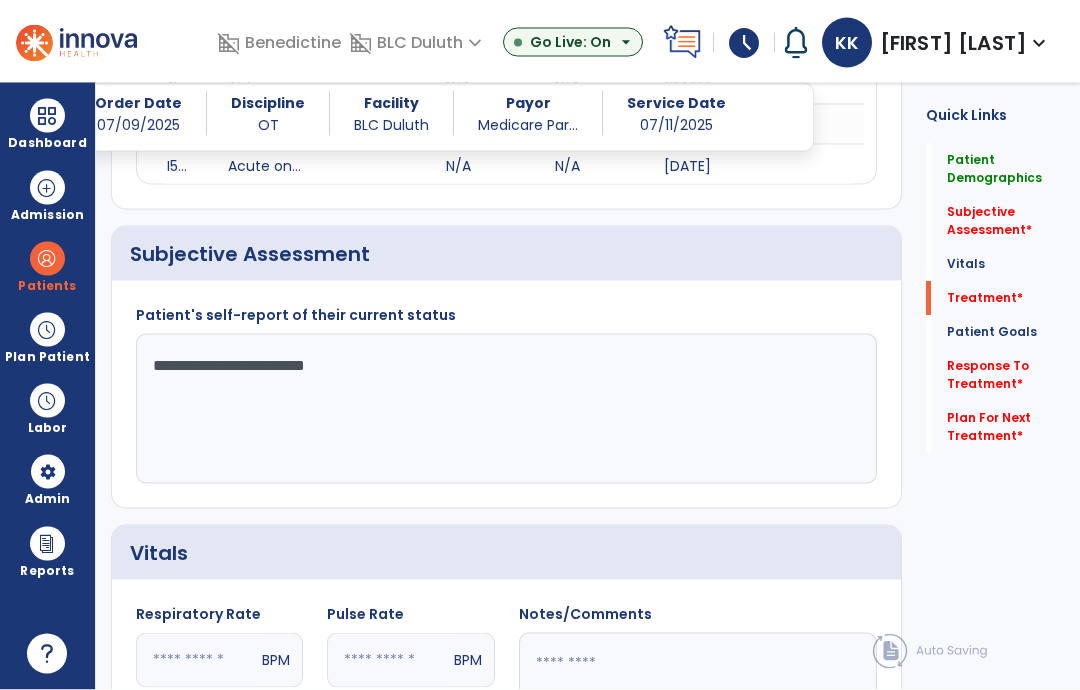 type on "**********" 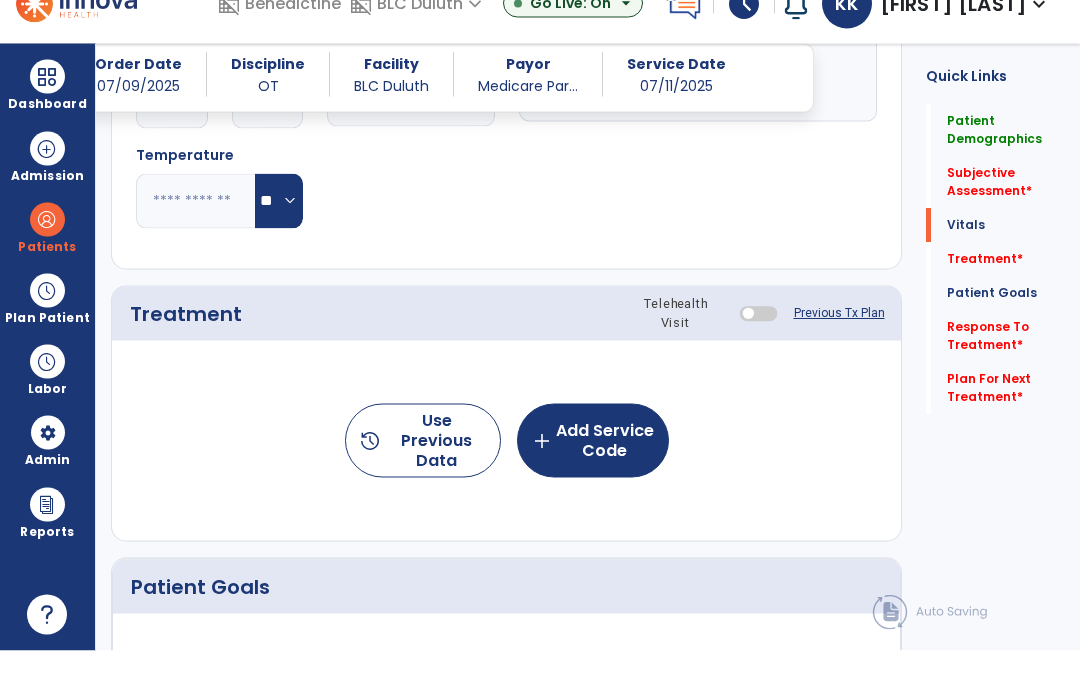 scroll, scrollTop: 1232, scrollLeft: 0, axis: vertical 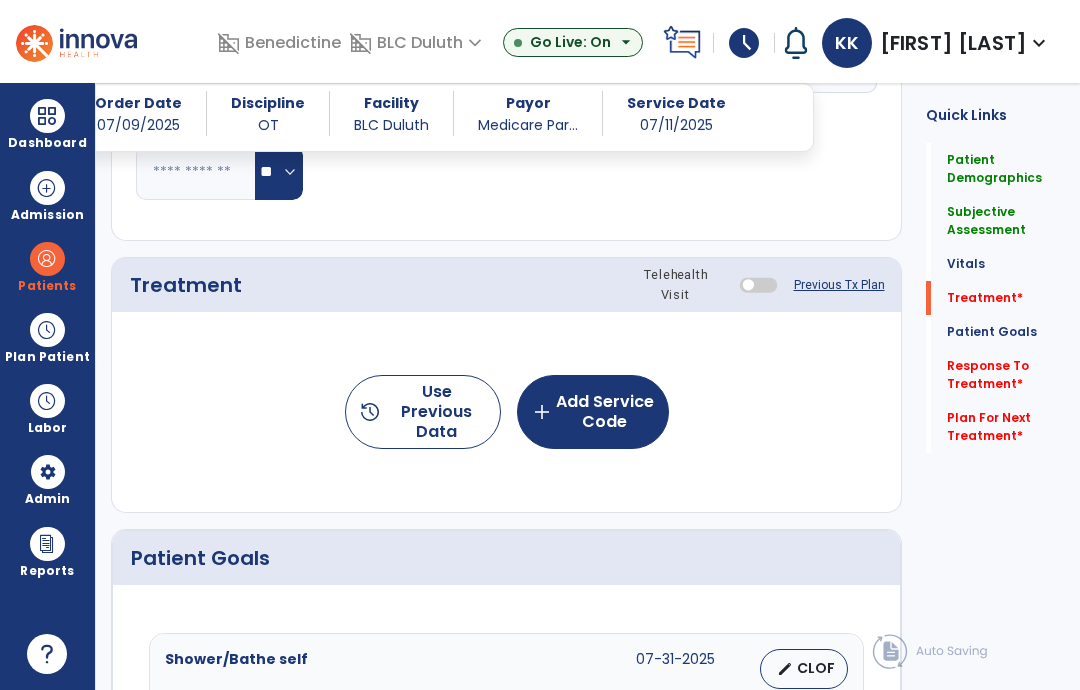 click on "add  Add Service Code" 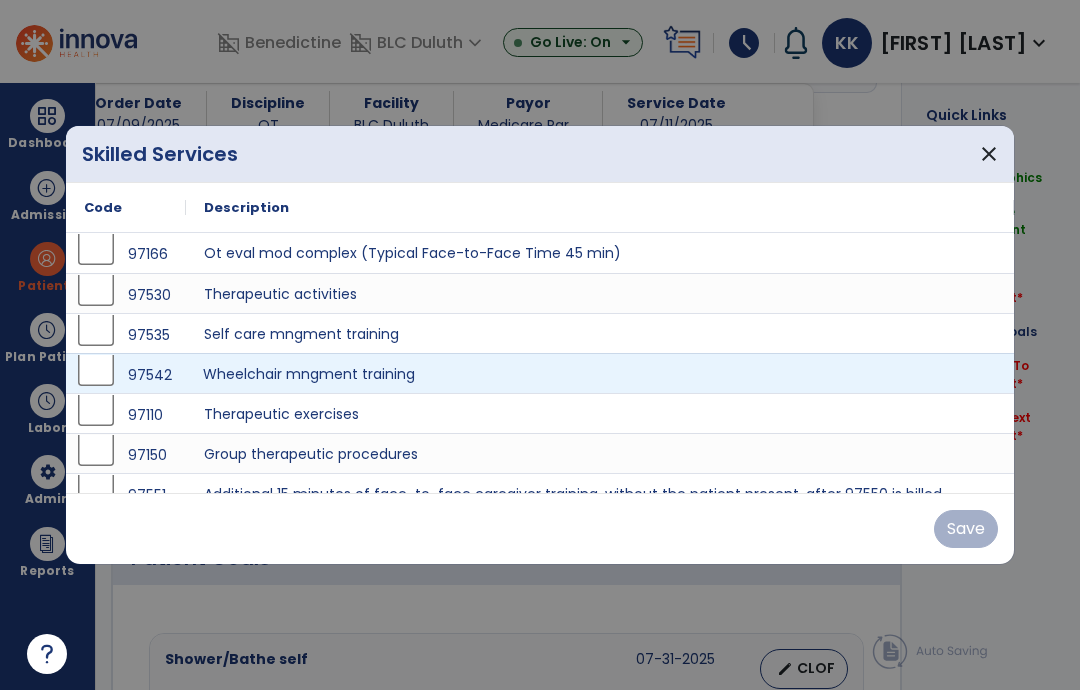 click on "Wheelchair mngment training" at bounding box center (600, 373) 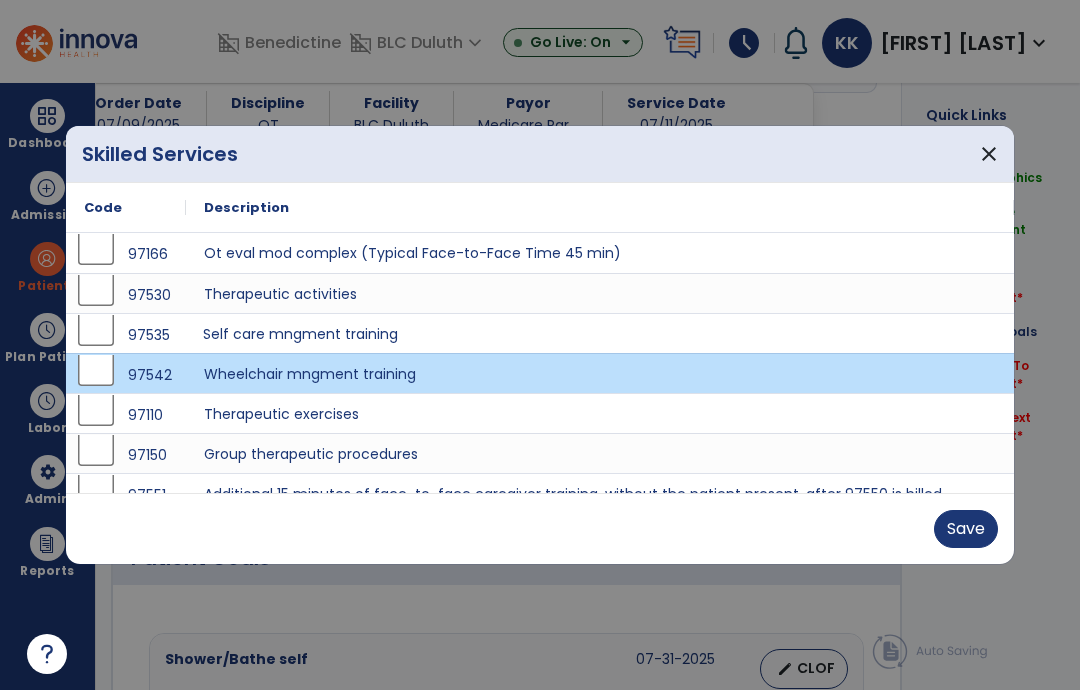 click on "Self care mngment training" at bounding box center (600, 333) 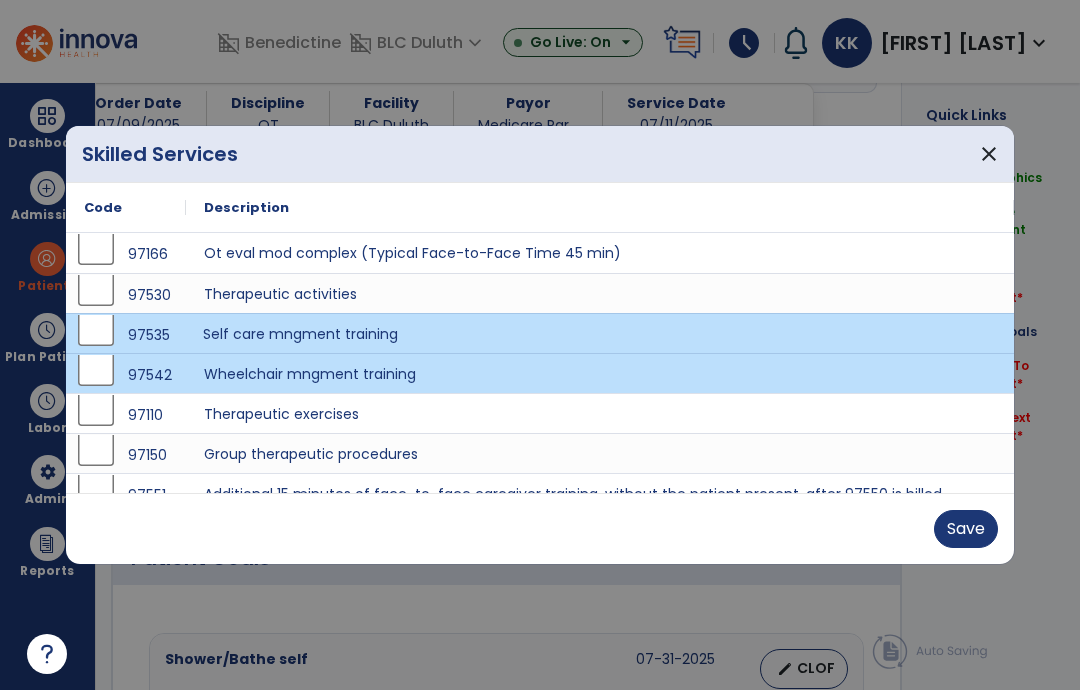 click on "Save" at bounding box center (966, 529) 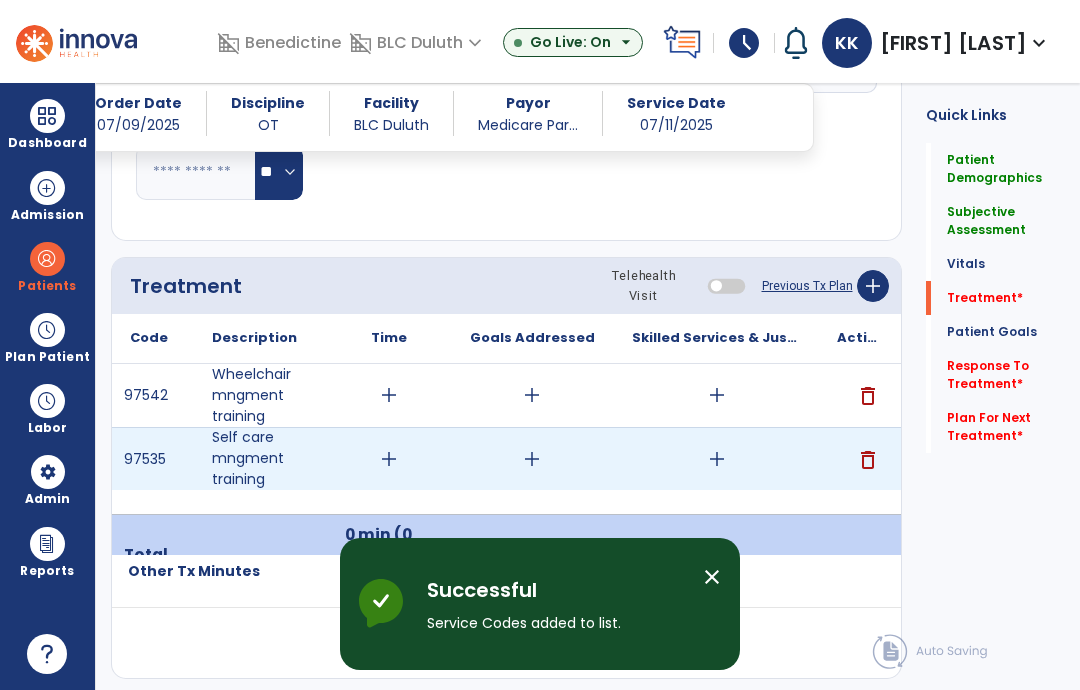 click on "add" at bounding box center (389, 459) 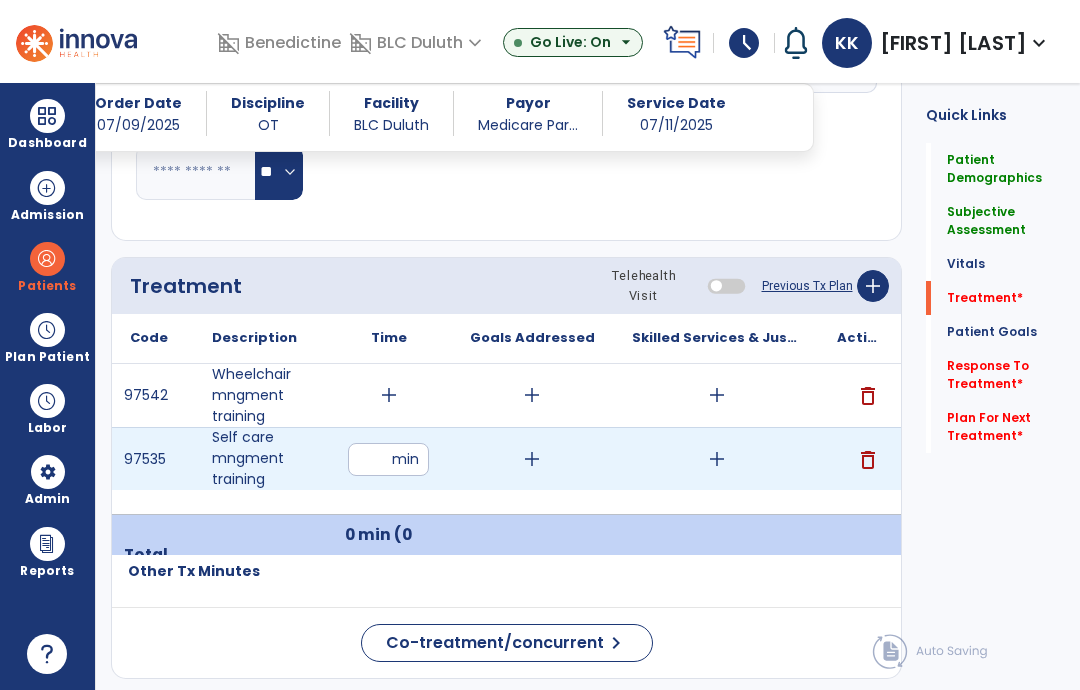 type on "*" 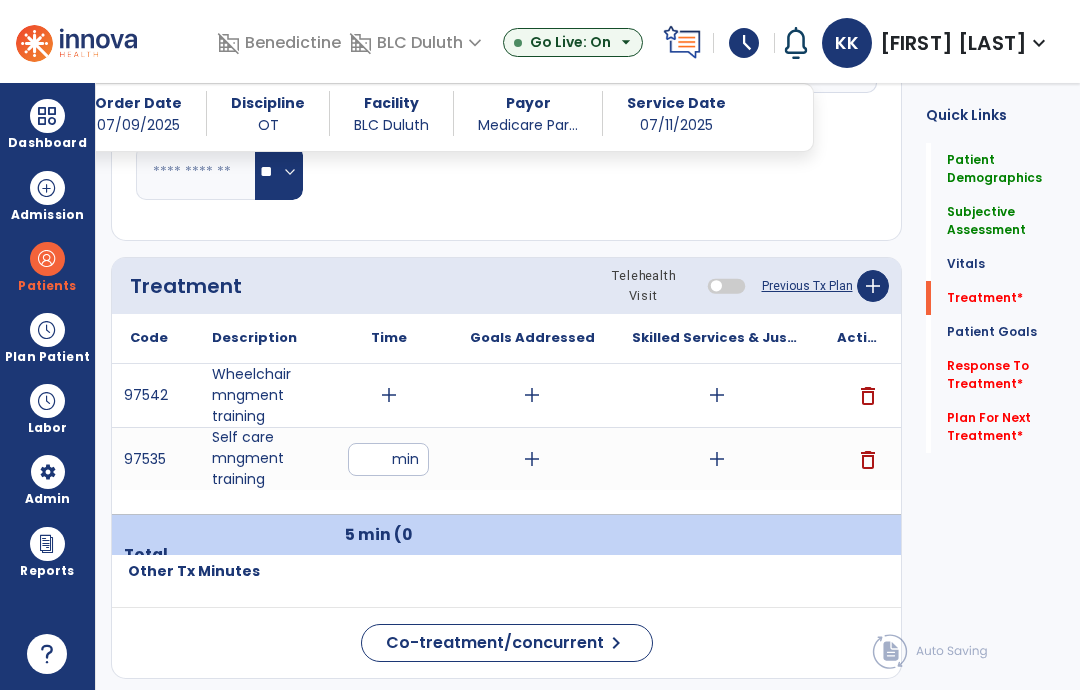 click on "add" at bounding box center (717, 459) 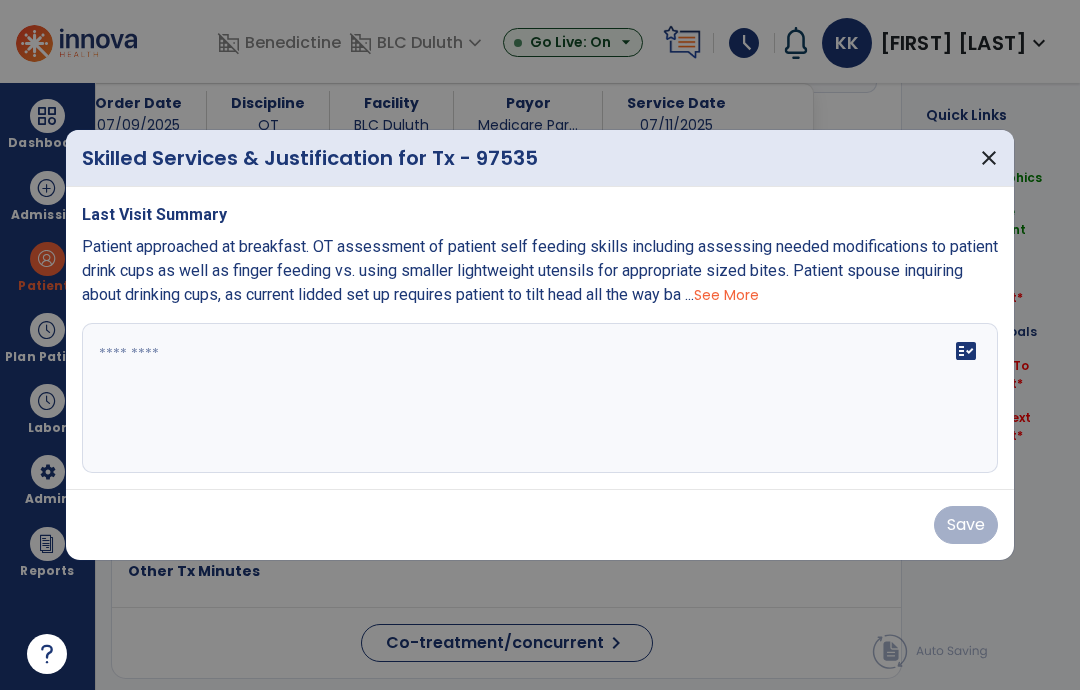 click on "fact_check" at bounding box center [540, 398] 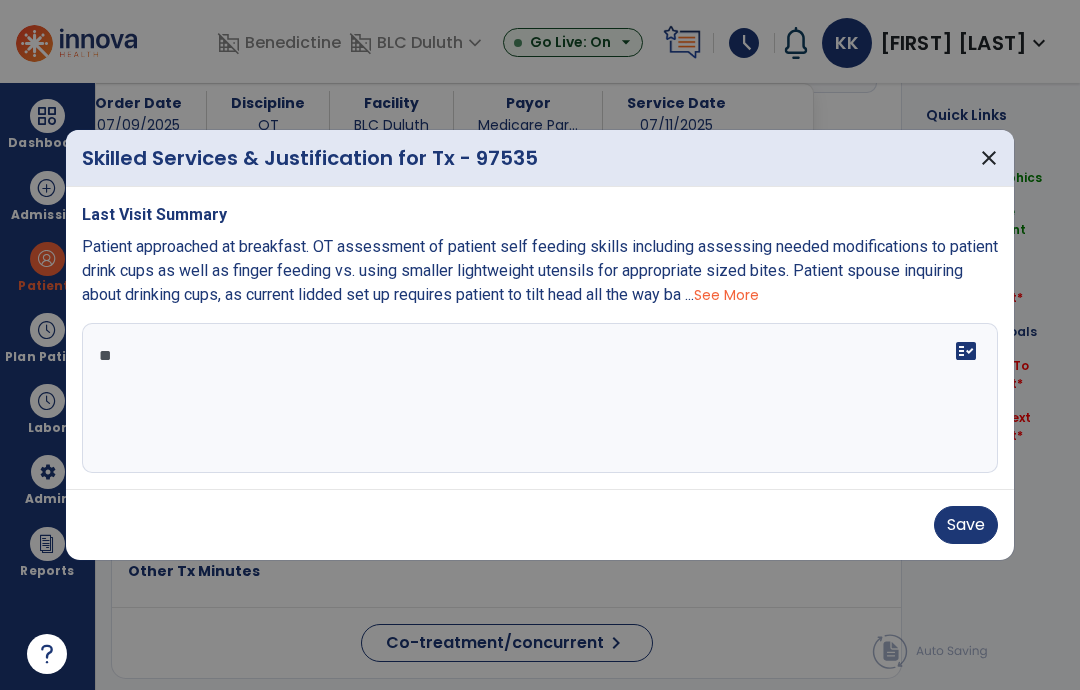 type on "*" 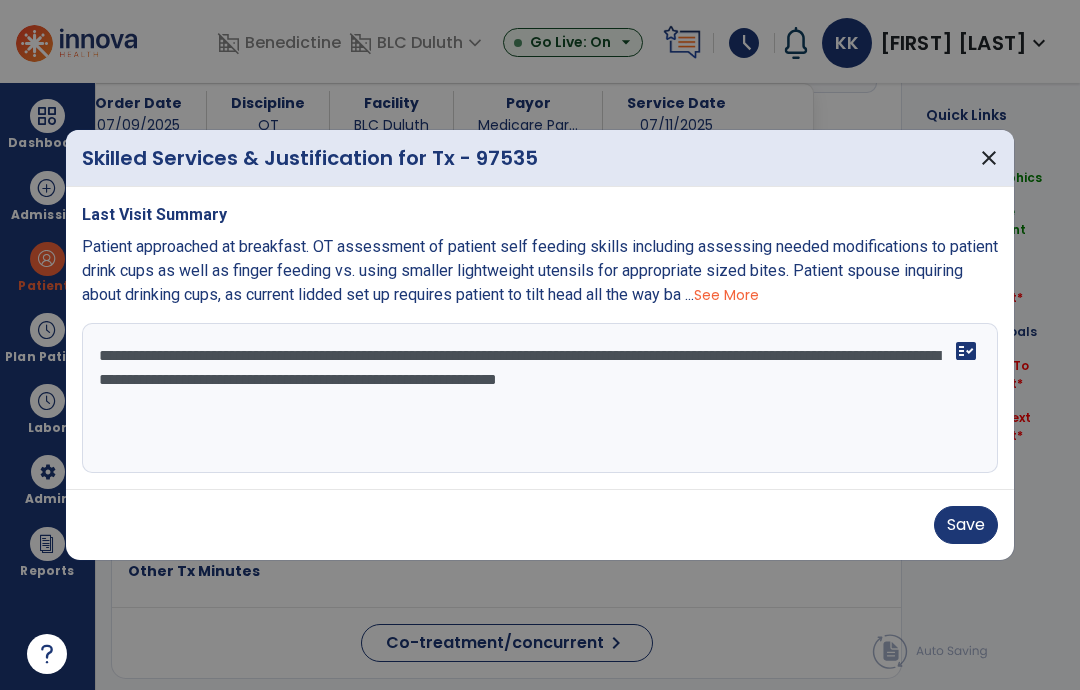 type on "**********" 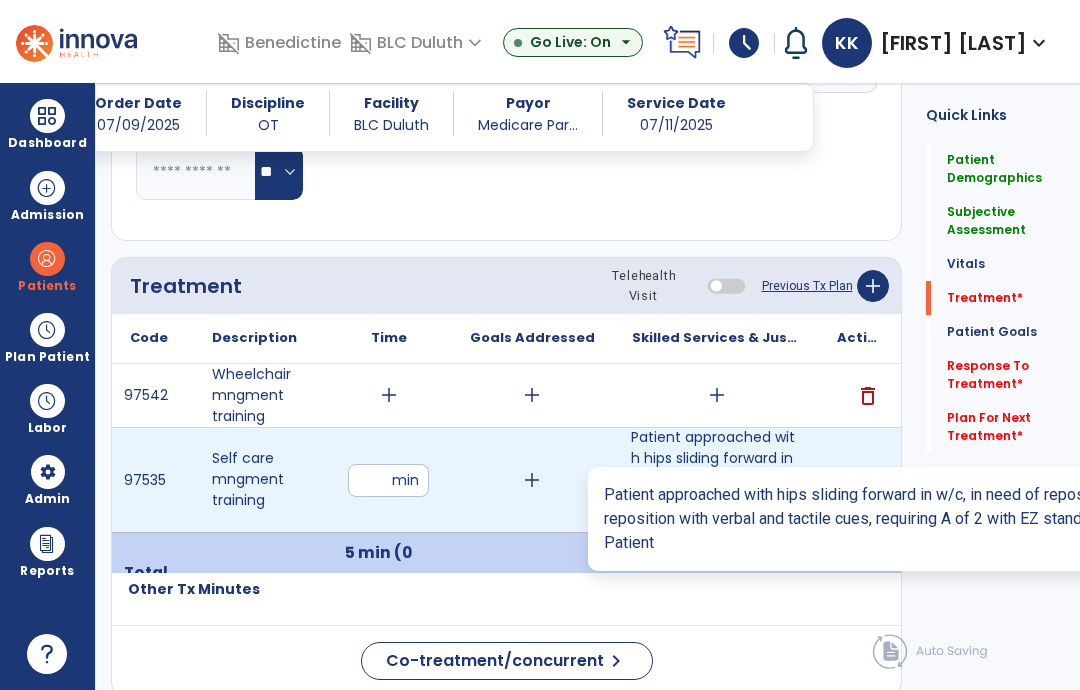 click on "Patient approached with hips sliding forward in w/c, in need of repositioning. Patient unable to rep..." at bounding box center [716, 479] 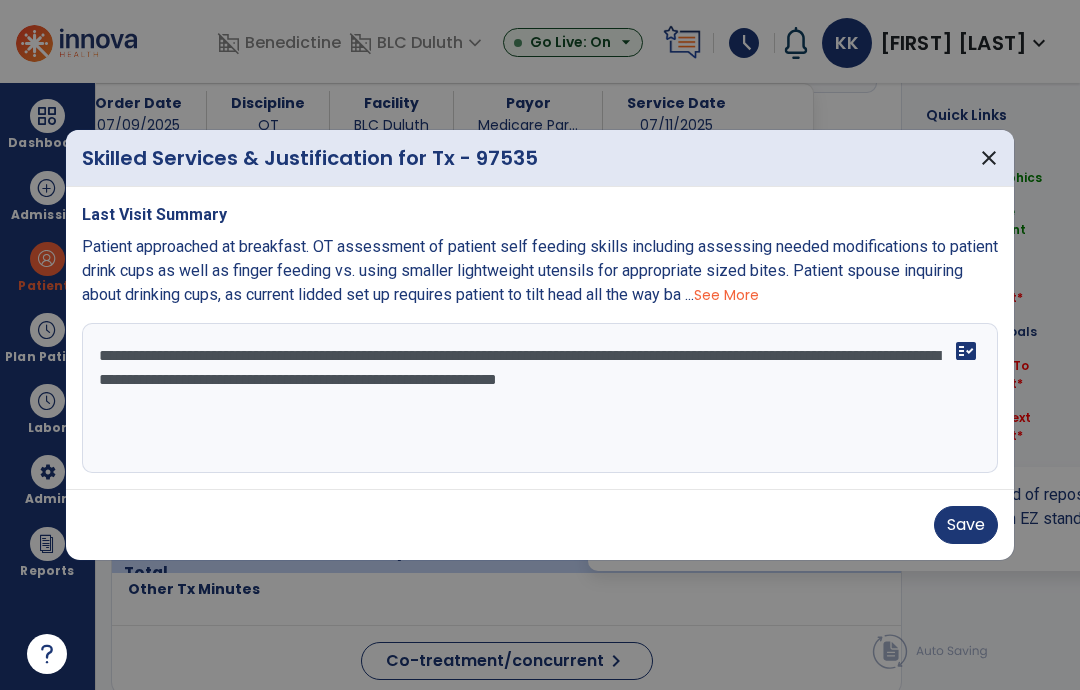 click on "**********" at bounding box center (540, 398) 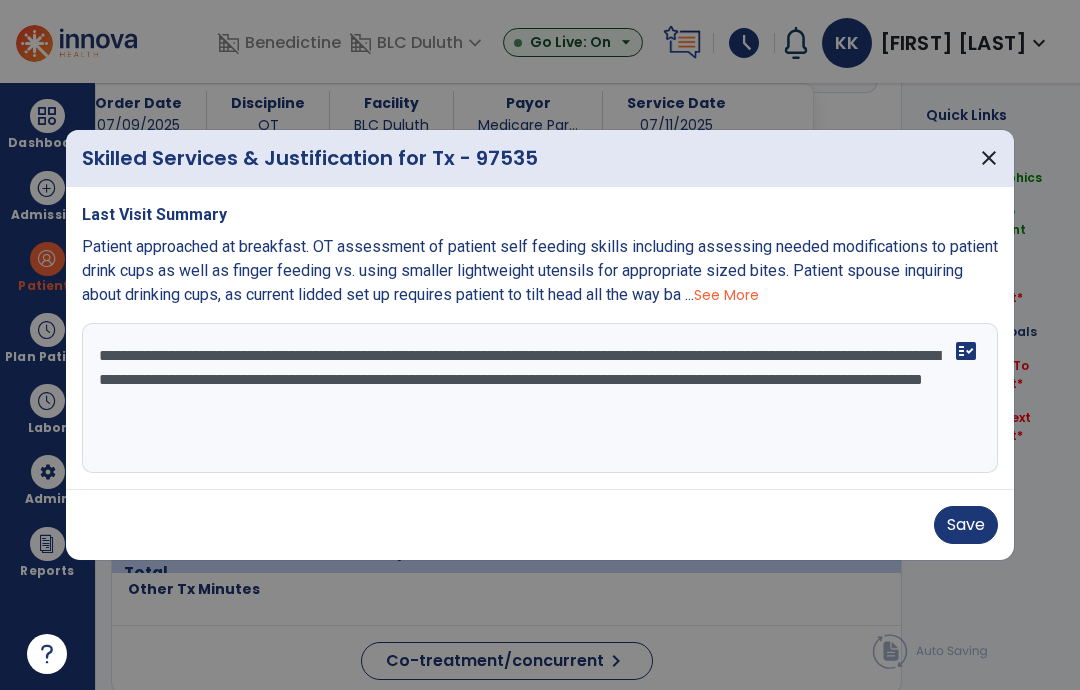 click on "**********" at bounding box center (540, 398) 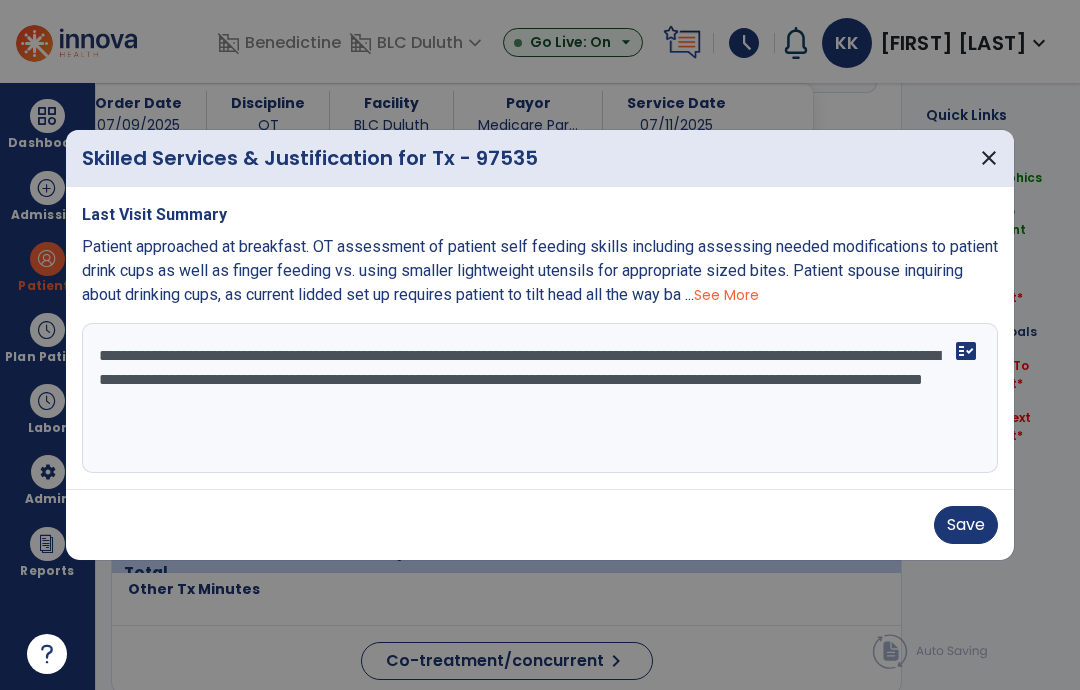 click on "**********" at bounding box center (540, 398) 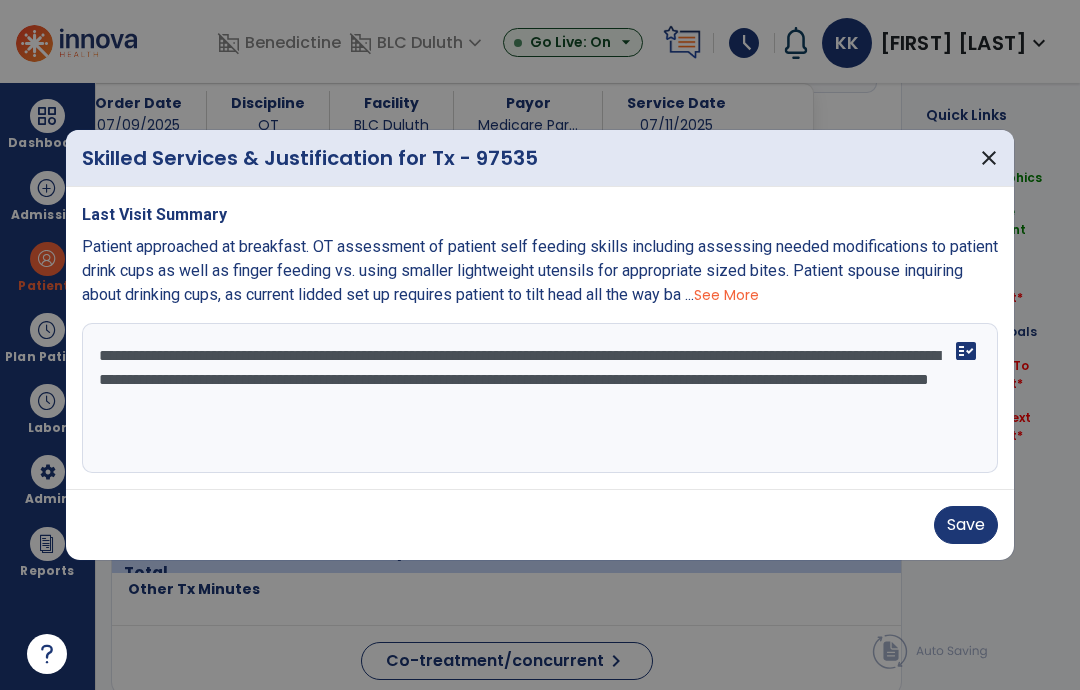 type on "**********" 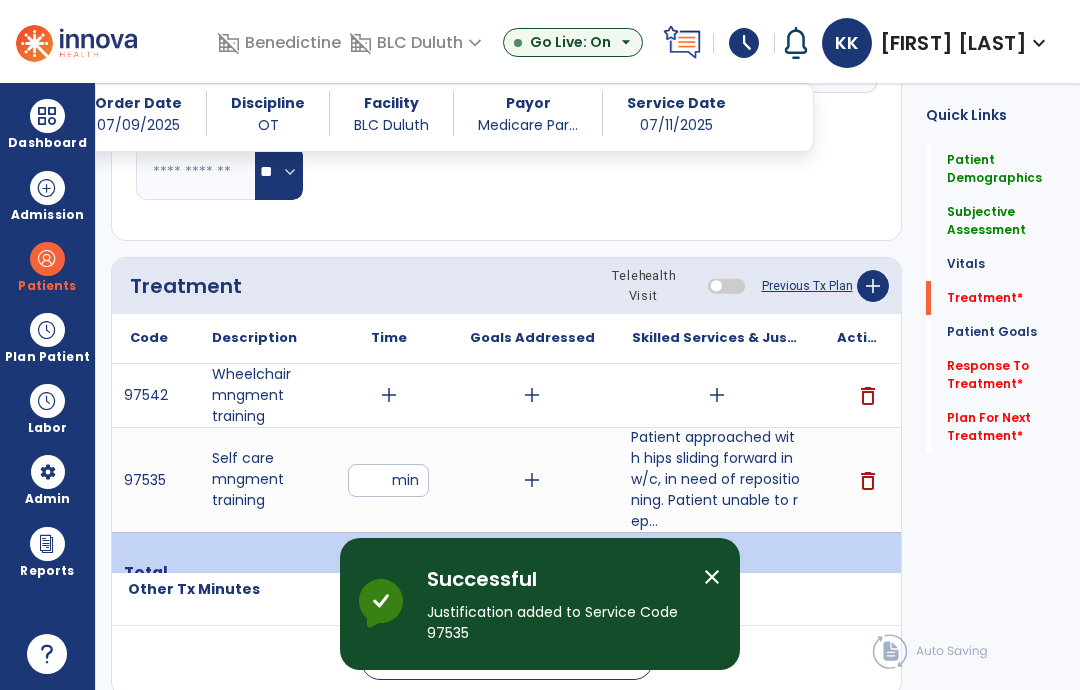 click on "add" at bounding box center [389, 395] 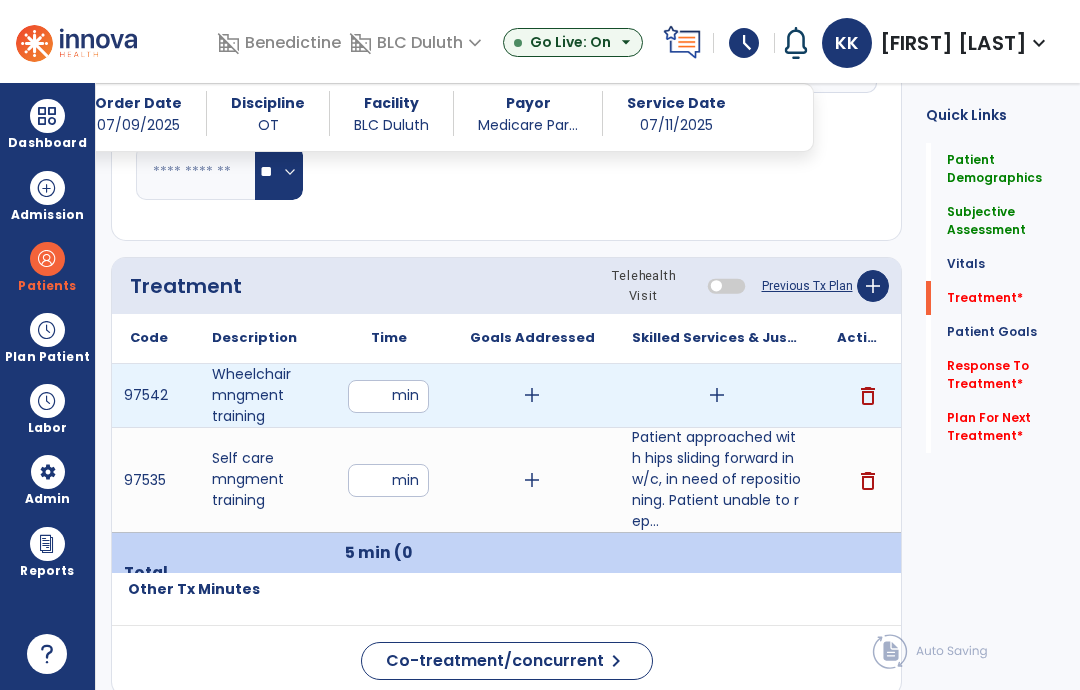 type on "**" 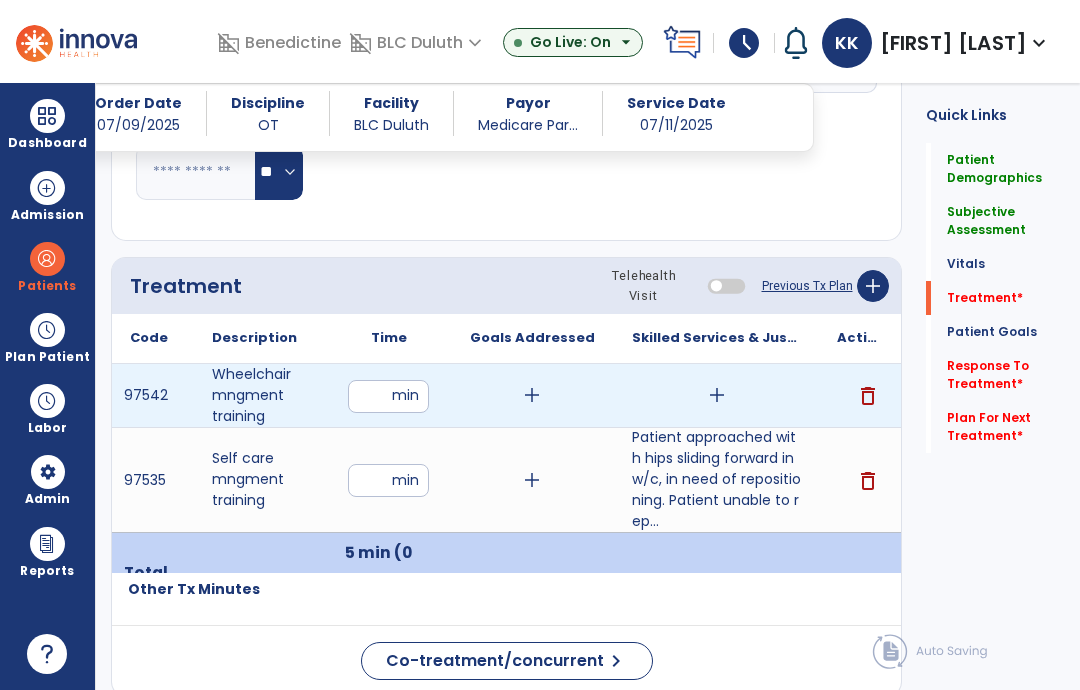 click on "Quick Links  Patient Demographics   Patient Demographics   Subjective Assessment   Subjective Assessment   Vitals   Vitals   Treatment   *  Treatment   *  Patient Goals   Patient Goals   Response To Treatment   *  Response To Treatment   *  Plan For Next Treatment   *  Plan For Next Treatment   *" 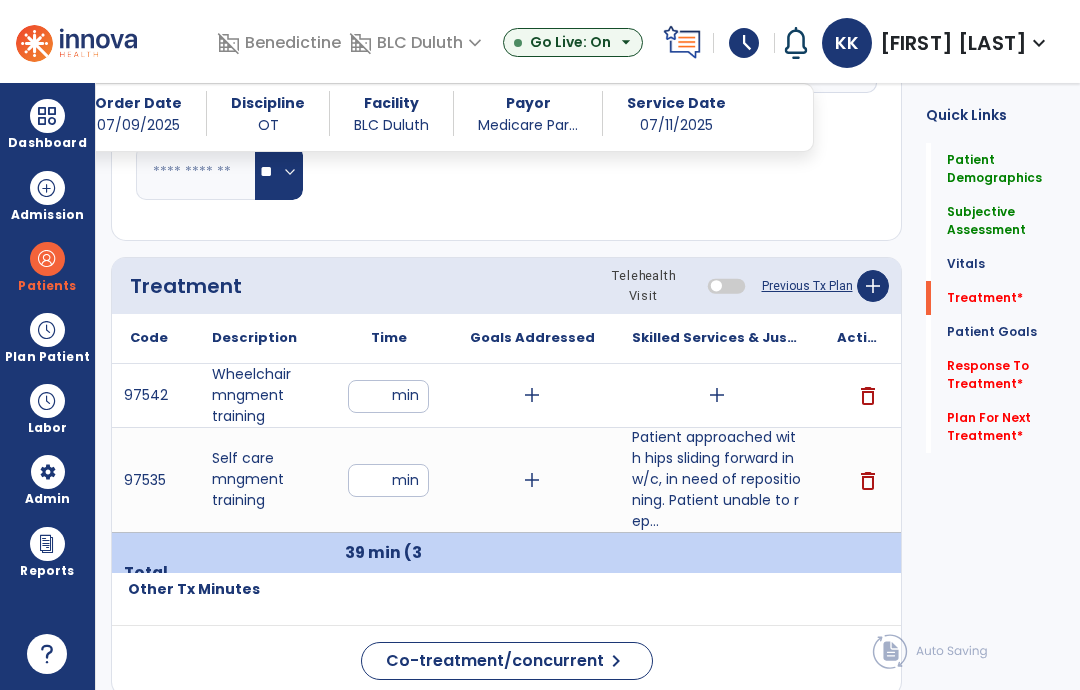 click on "add" at bounding box center [716, 395] 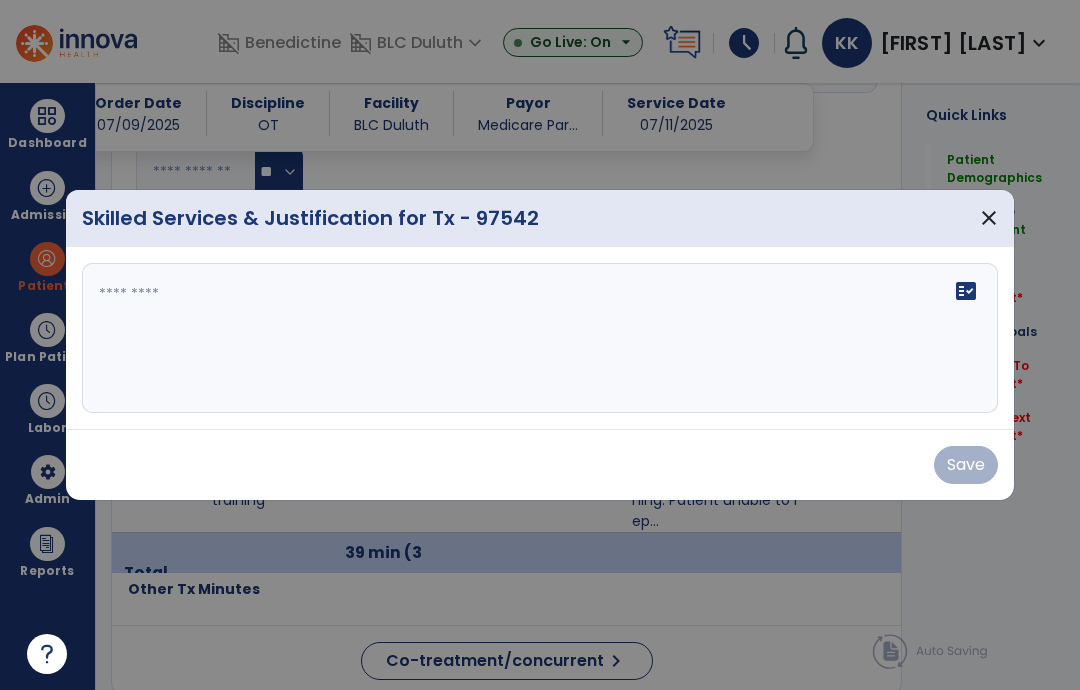 click on "fact_check" at bounding box center [540, 338] 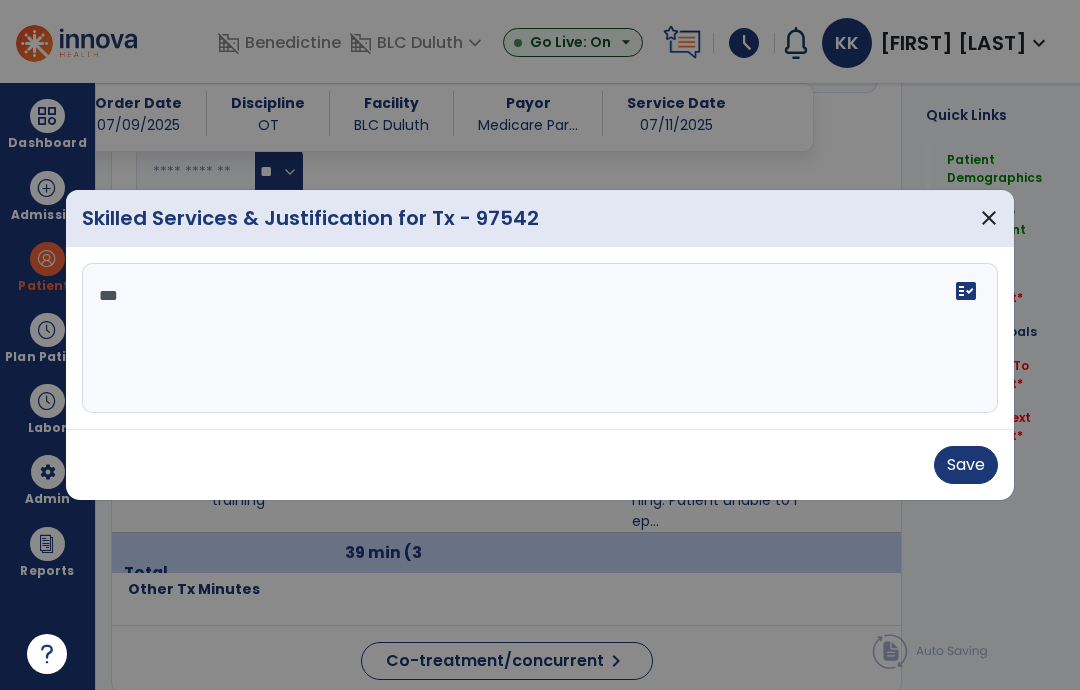 scroll, scrollTop: 0, scrollLeft: 0, axis: both 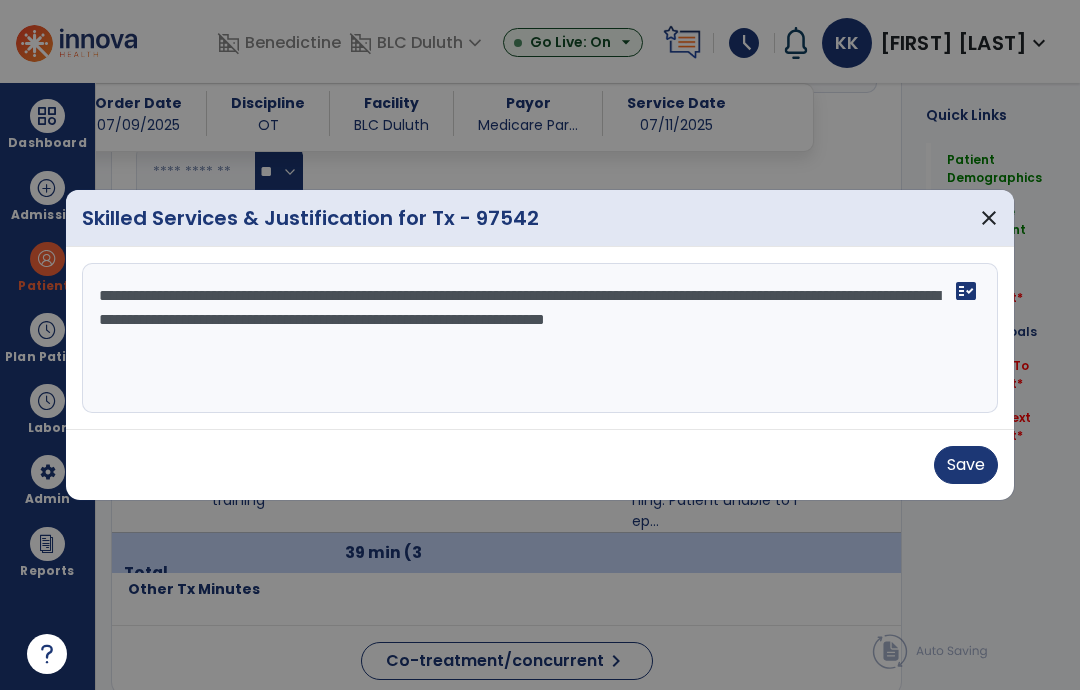 click on "**********" at bounding box center (540, 338) 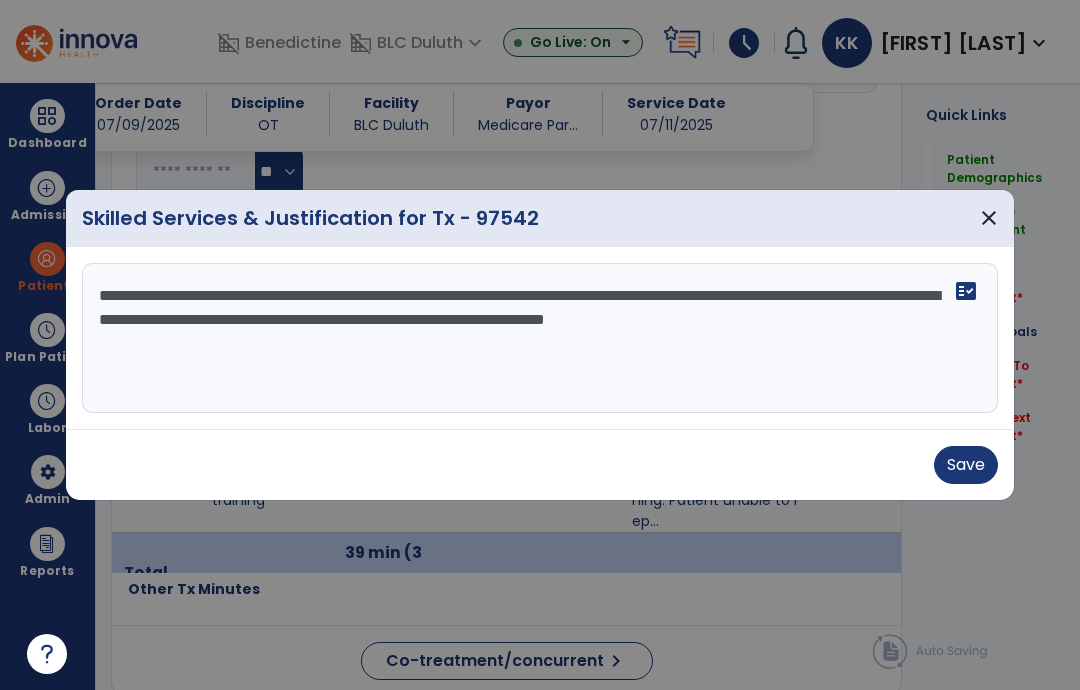 click on "**********" at bounding box center (540, 338) 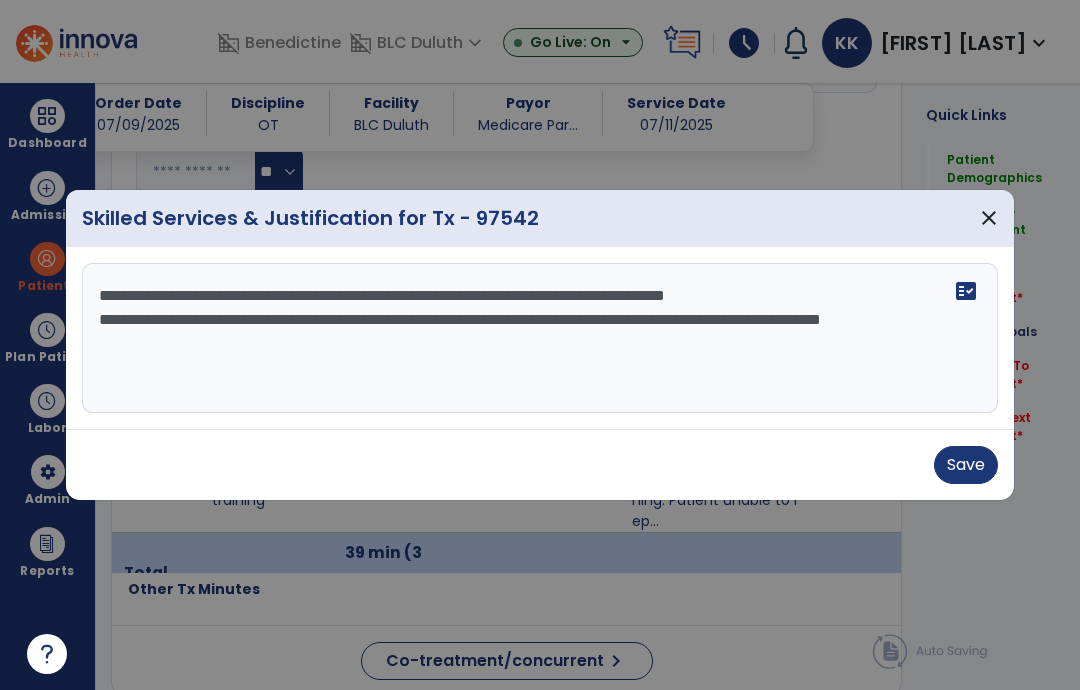 click on "**********" at bounding box center (540, 338) 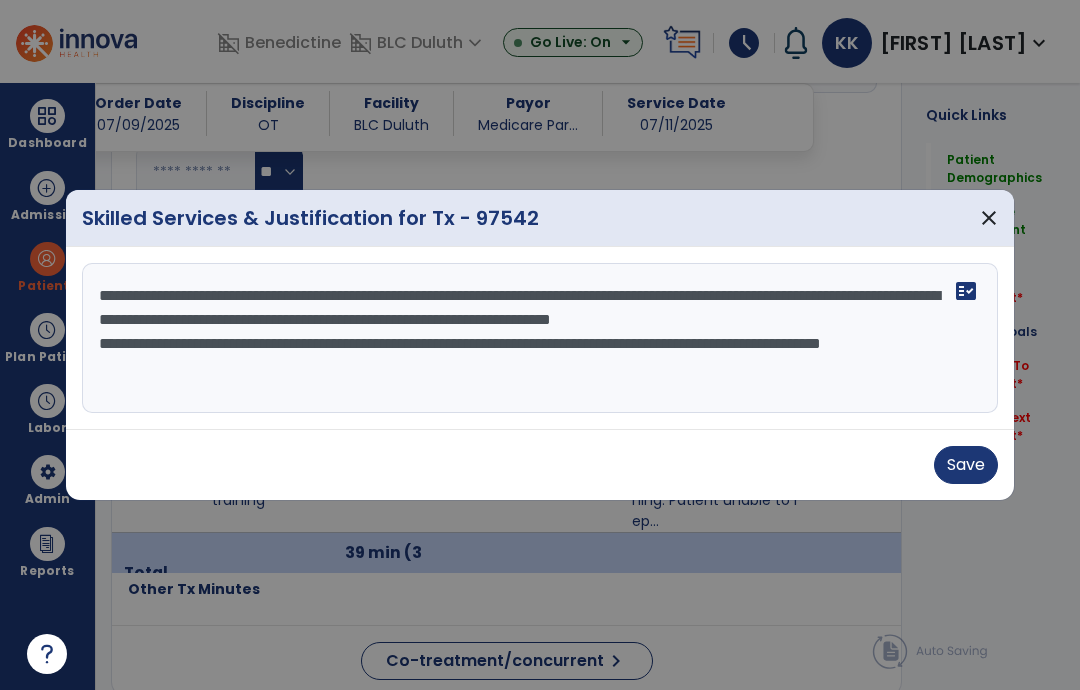 click on "**********" at bounding box center (540, 338) 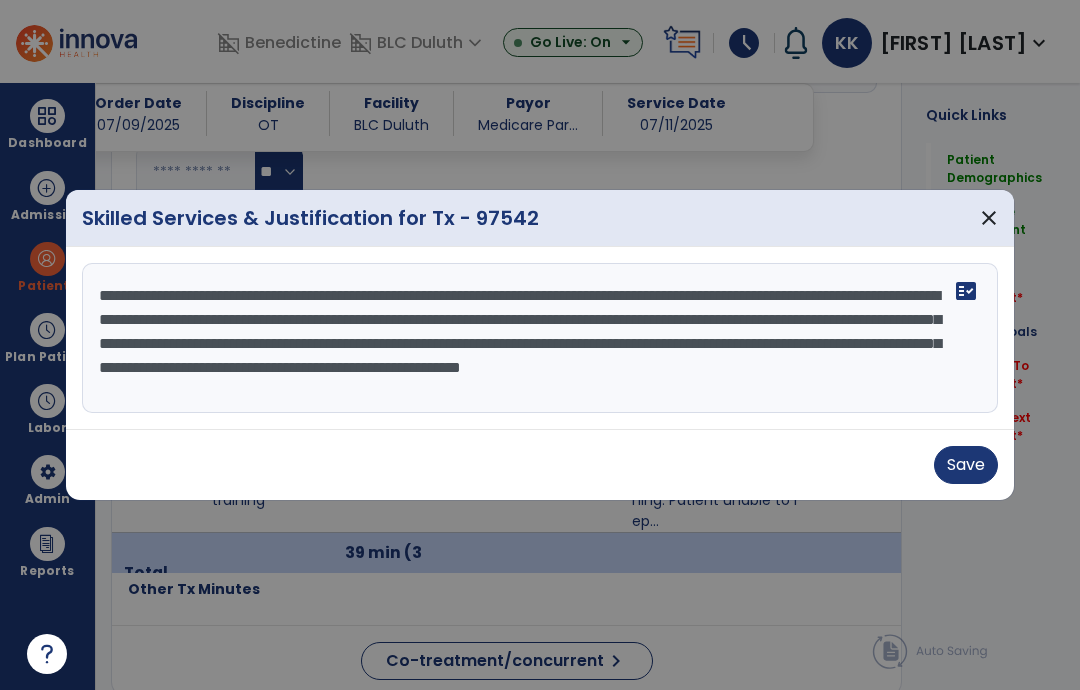 click on "**********" at bounding box center [540, 338] 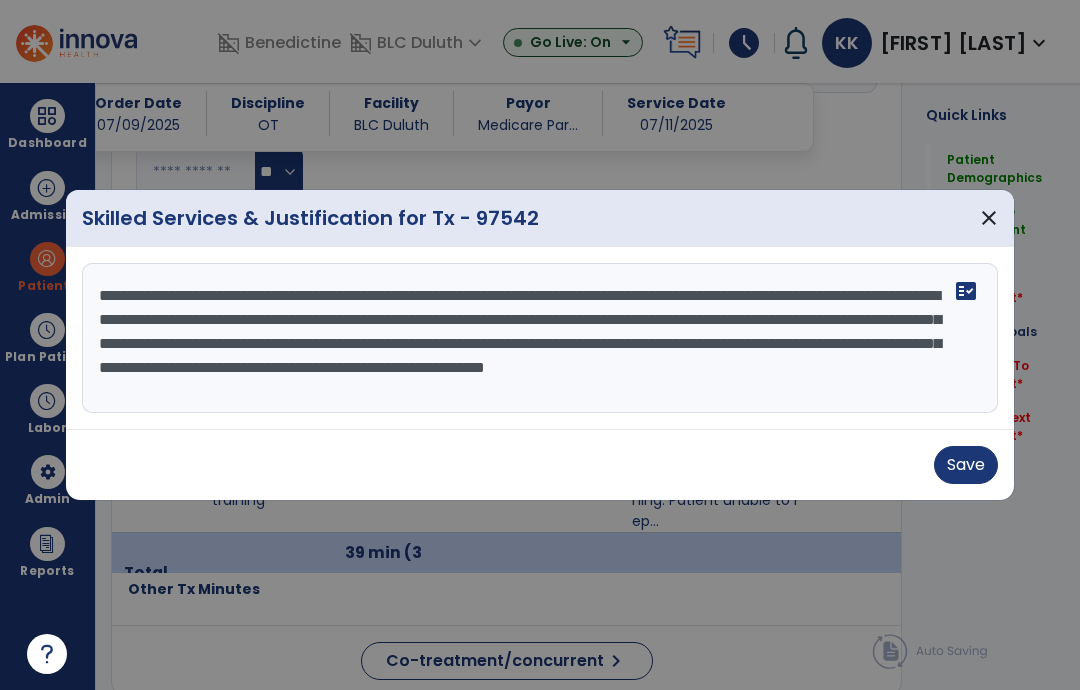 click on "**********" at bounding box center [540, 338] 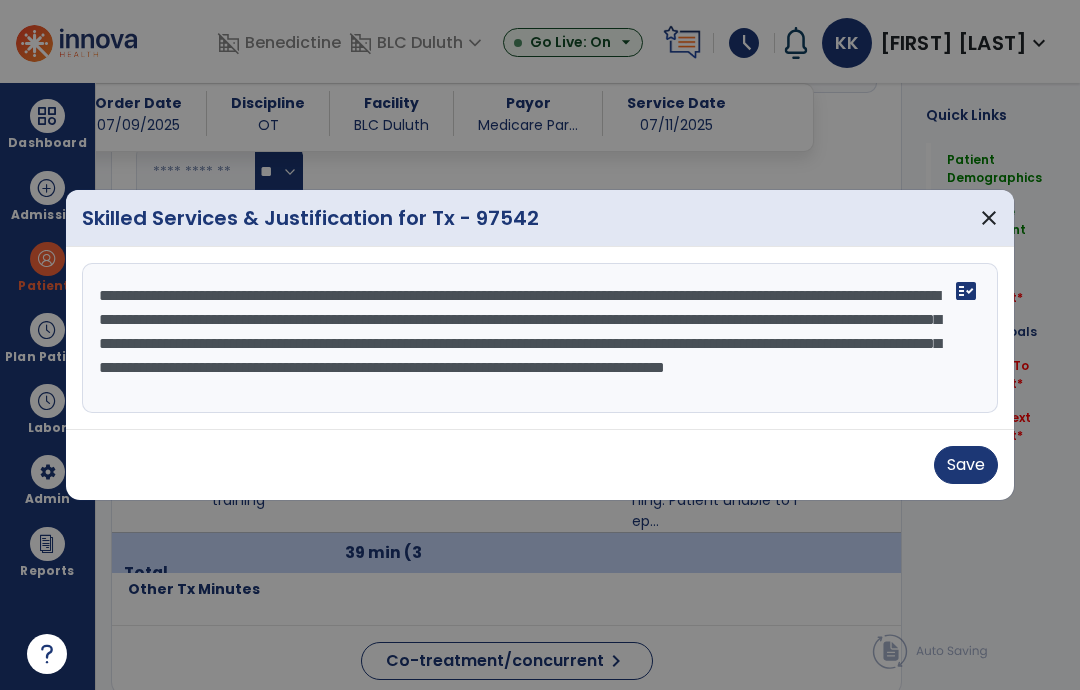 type on "**********" 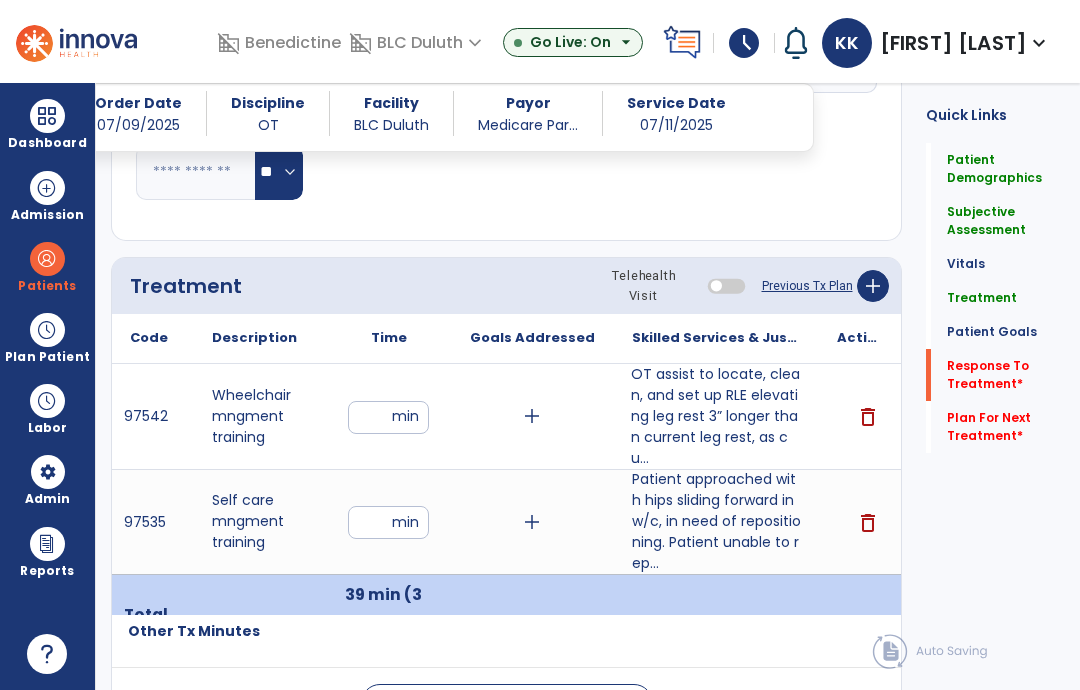 click on "Response To Treatment   *" 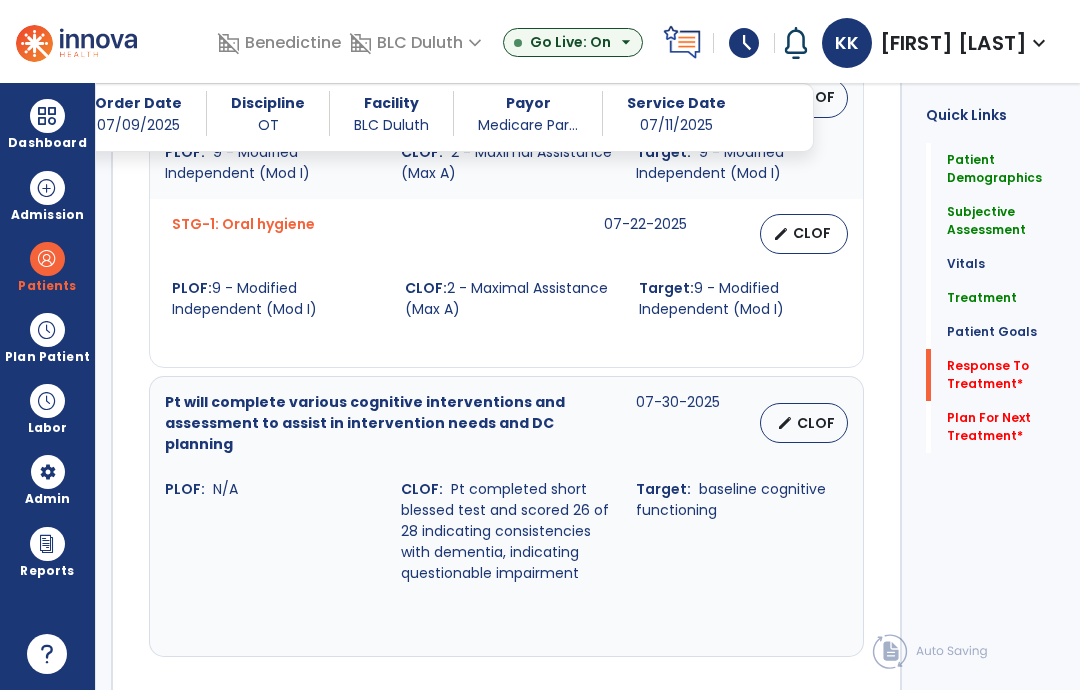 scroll, scrollTop: 3423, scrollLeft: 0, axis: vertical 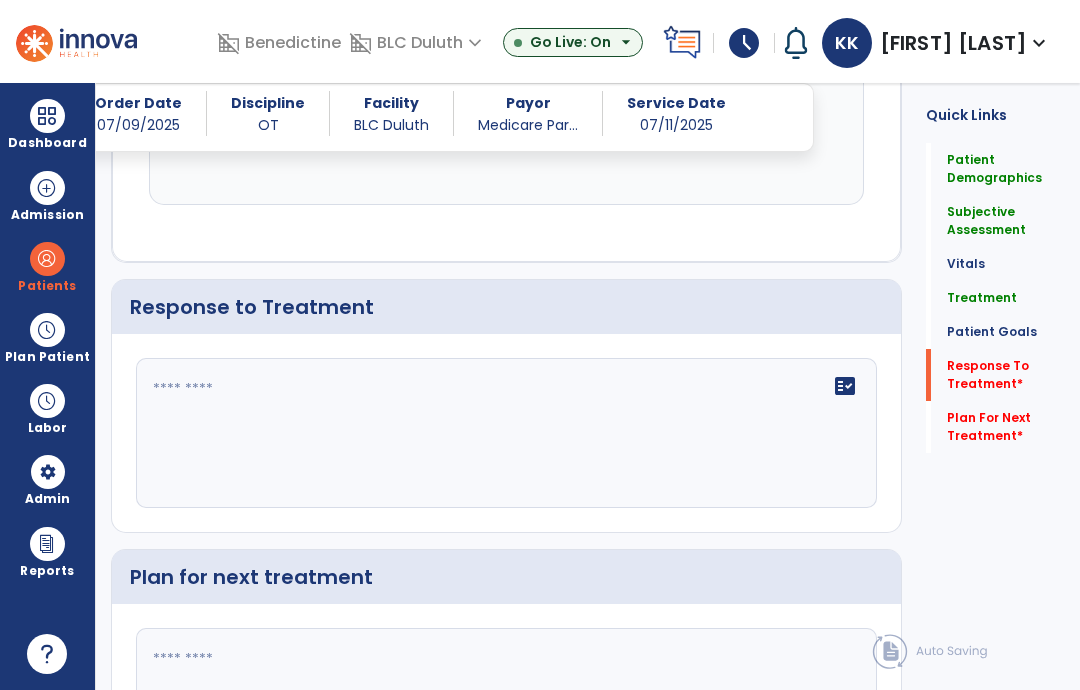 click on "fact_check" 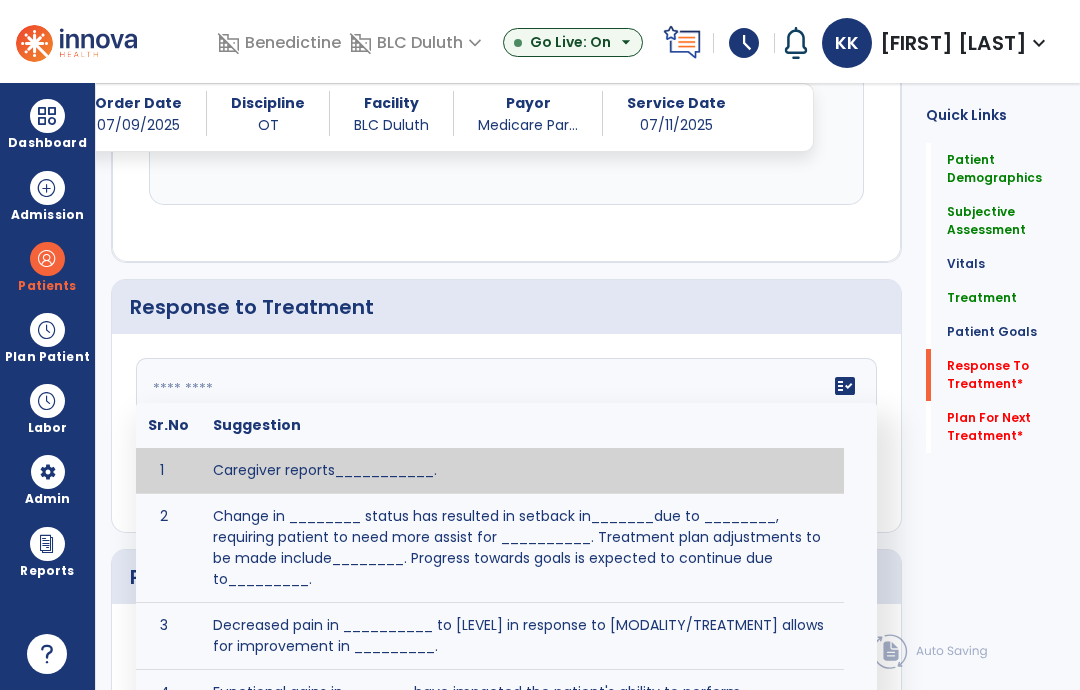 type on "*" 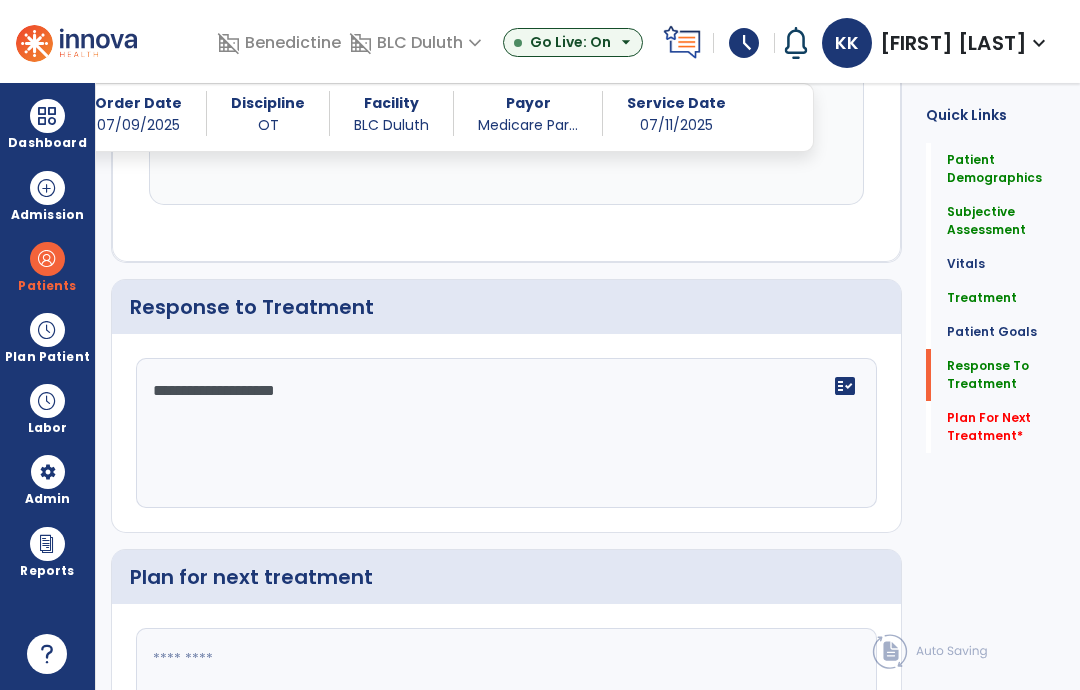 click 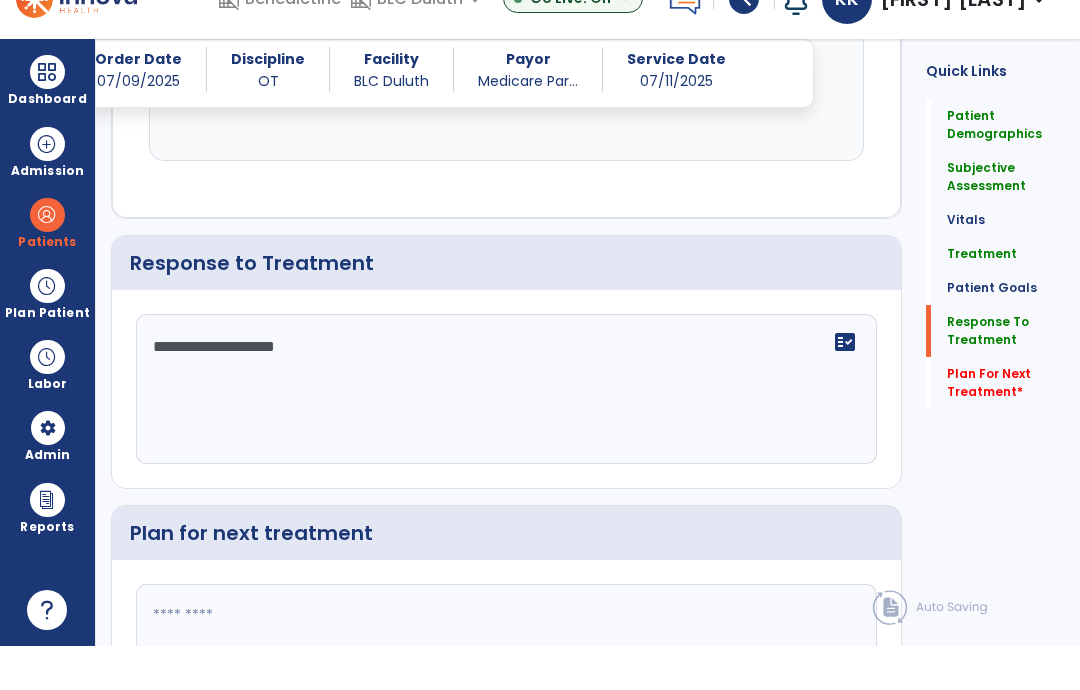 click on "**********" 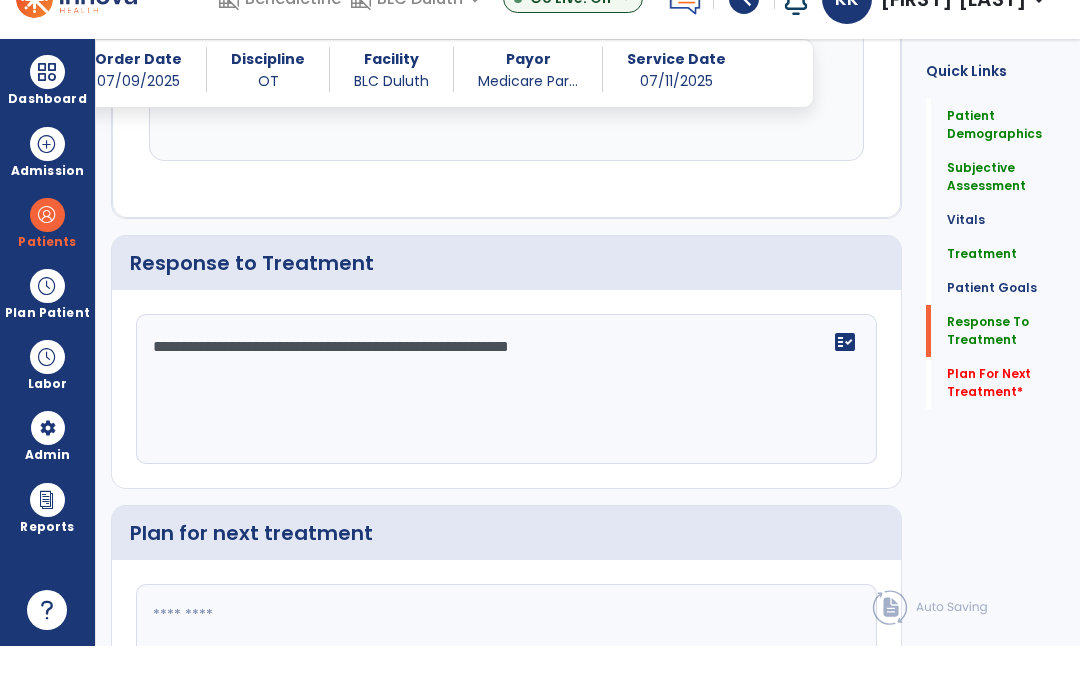 type on "**********" 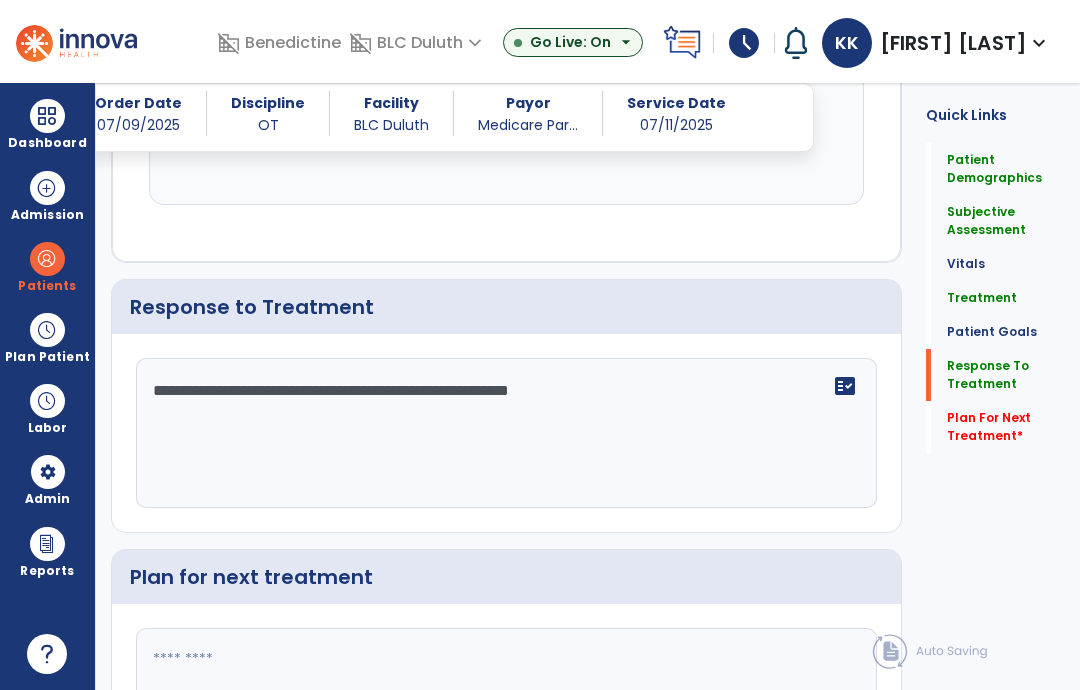 click 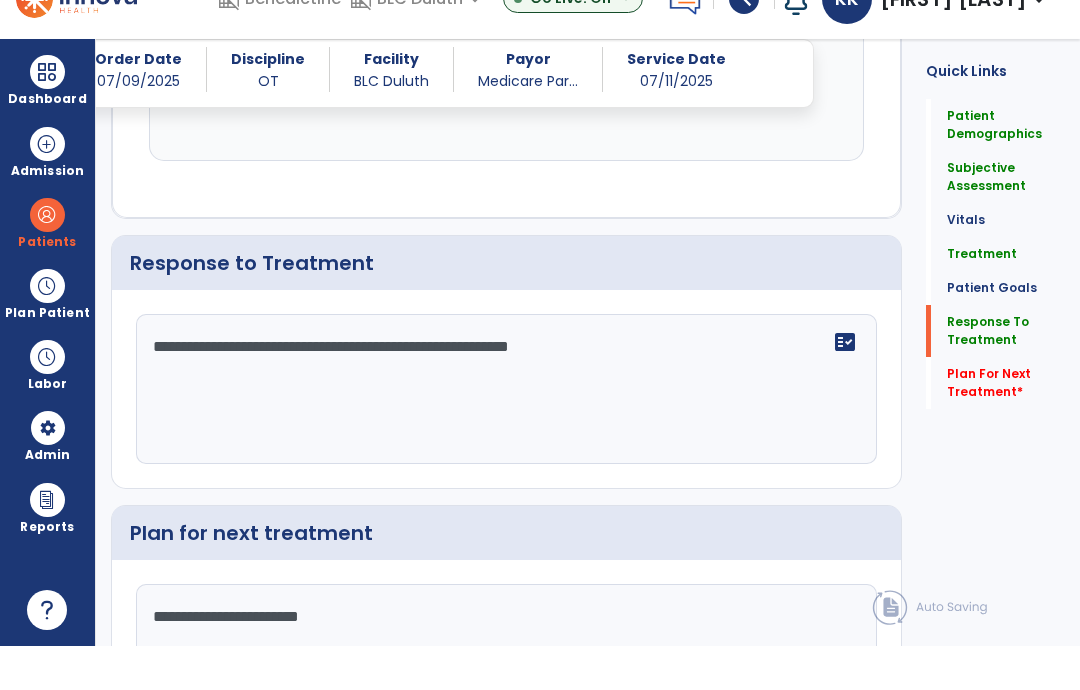 type on "**********" 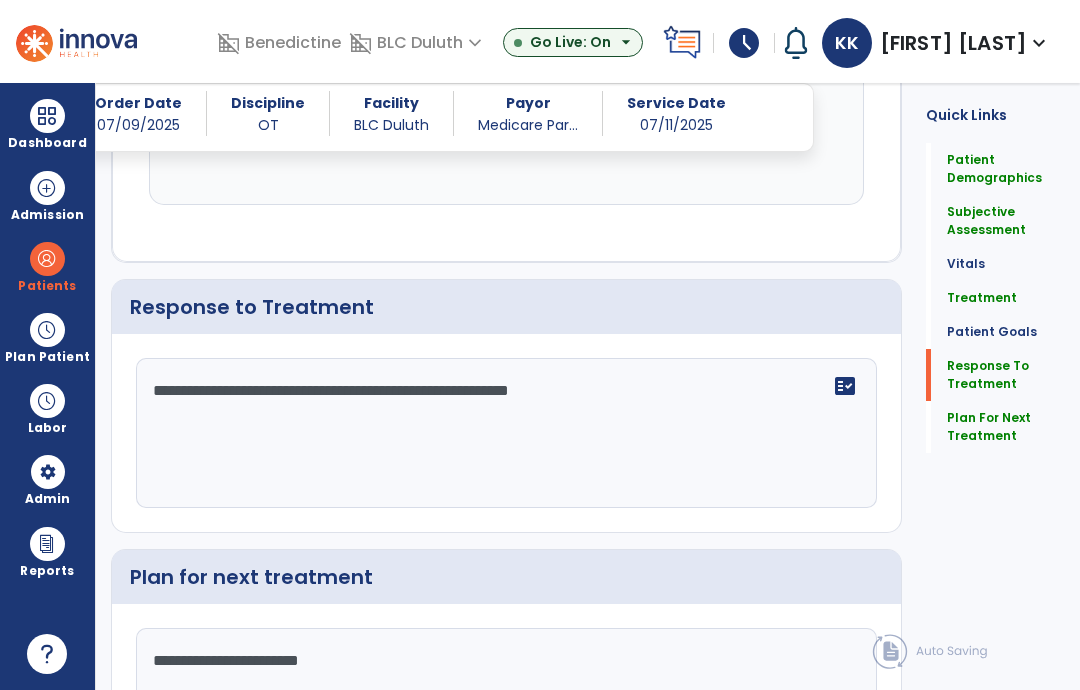 click at bounding box center (47, 116) 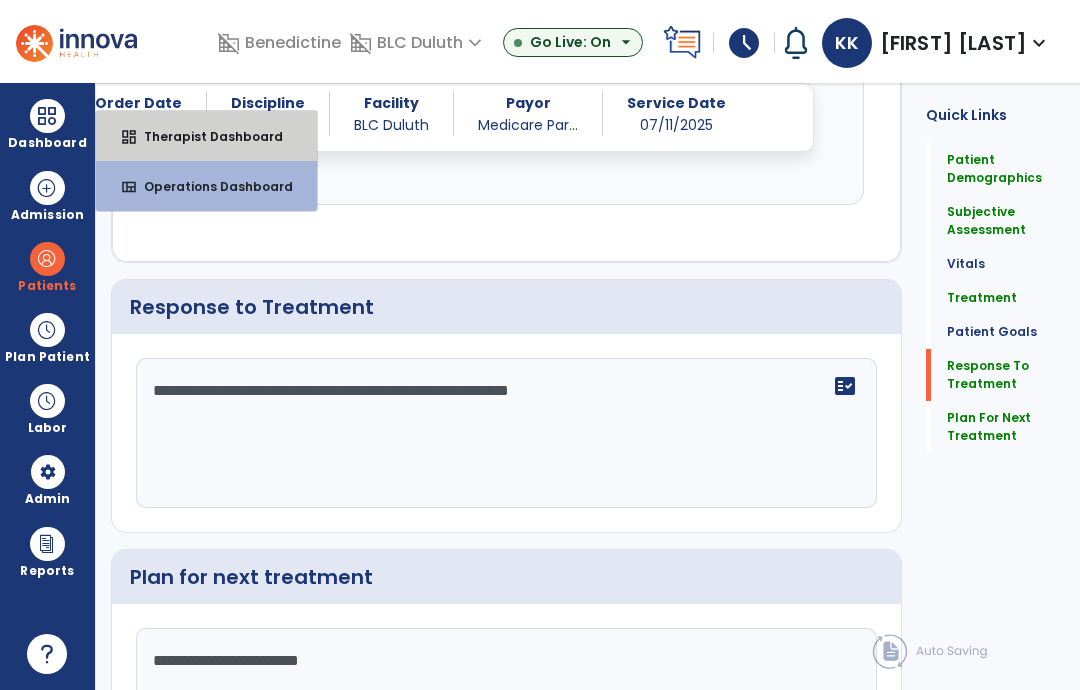 click on "Therapist Dashboard" at bounding box center [205, 136] 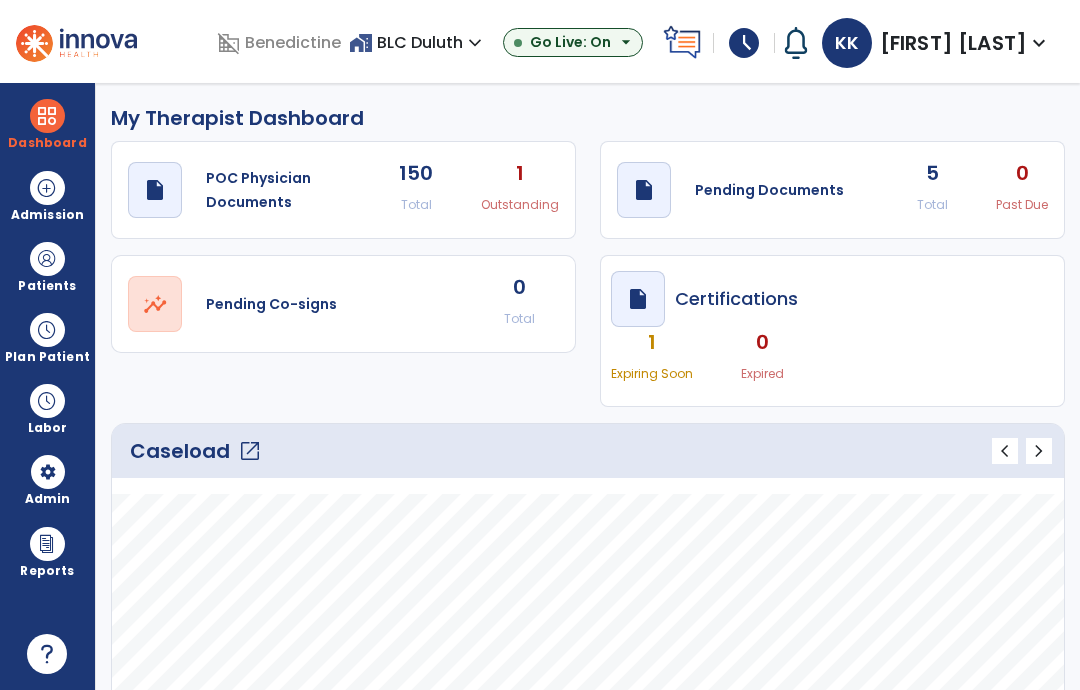 scroll, scrollTop: 0, scrollLeft: 0, axis: both 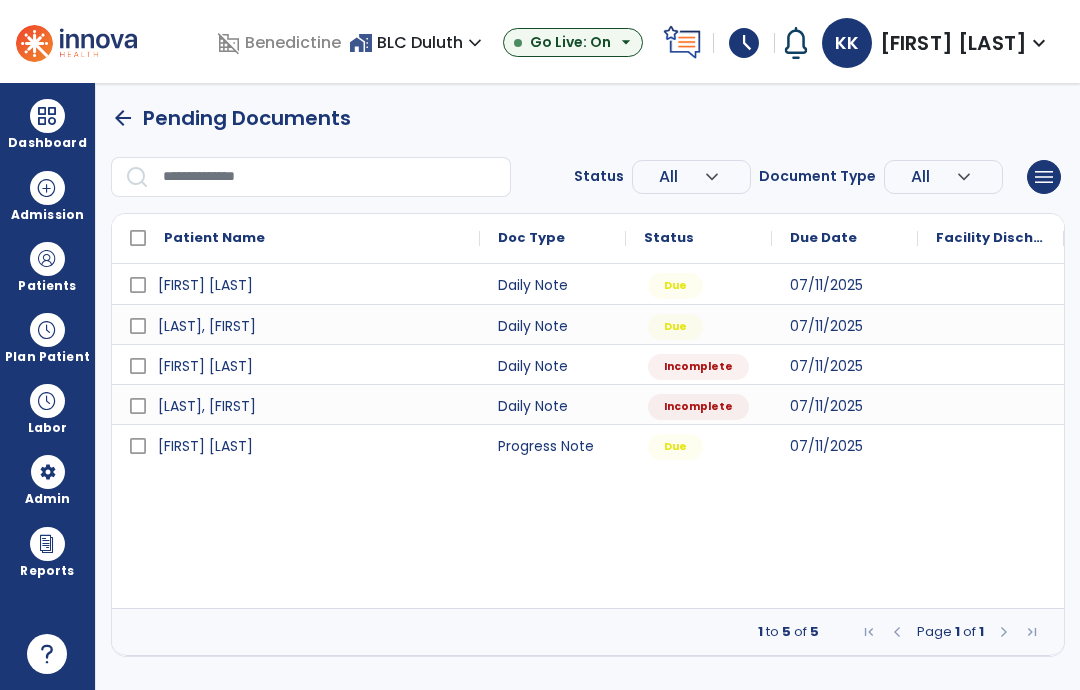 click at bounding box center (991, 324) 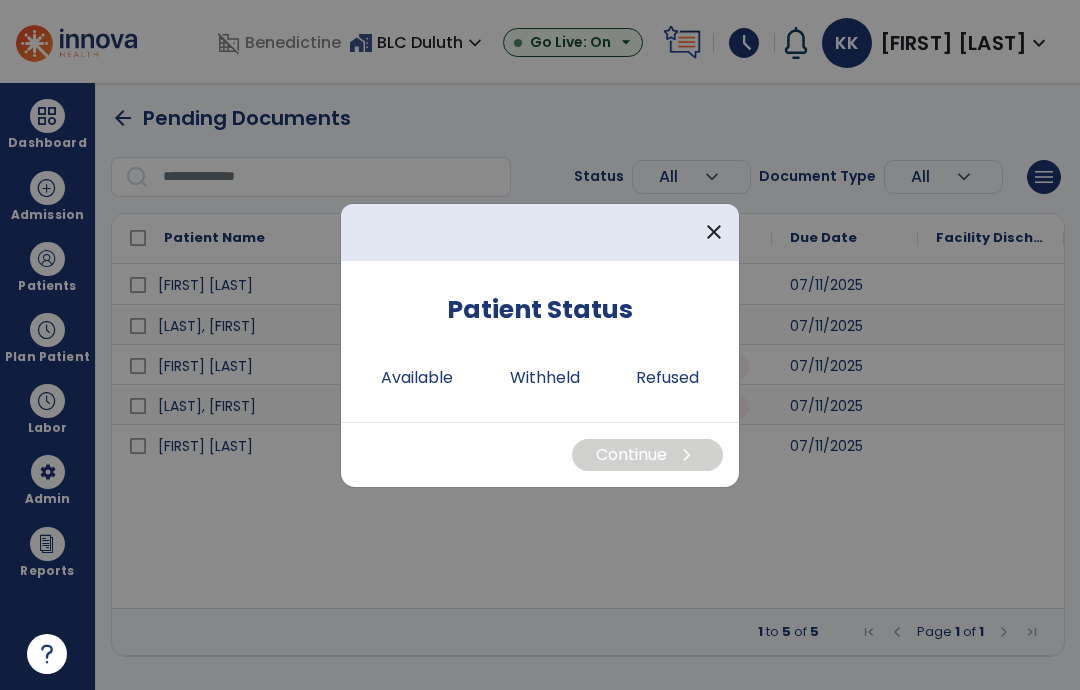 click on "Available" at bounding box center (417, 378) 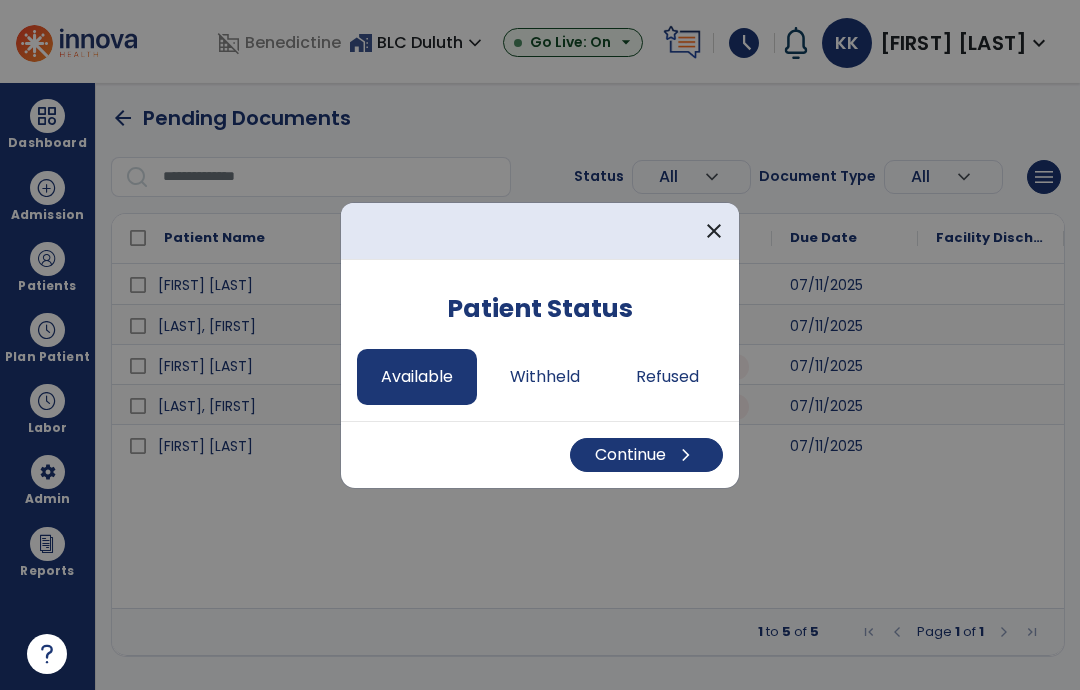 click on "Continue   chevron_right" at bounding box center (646, 455) 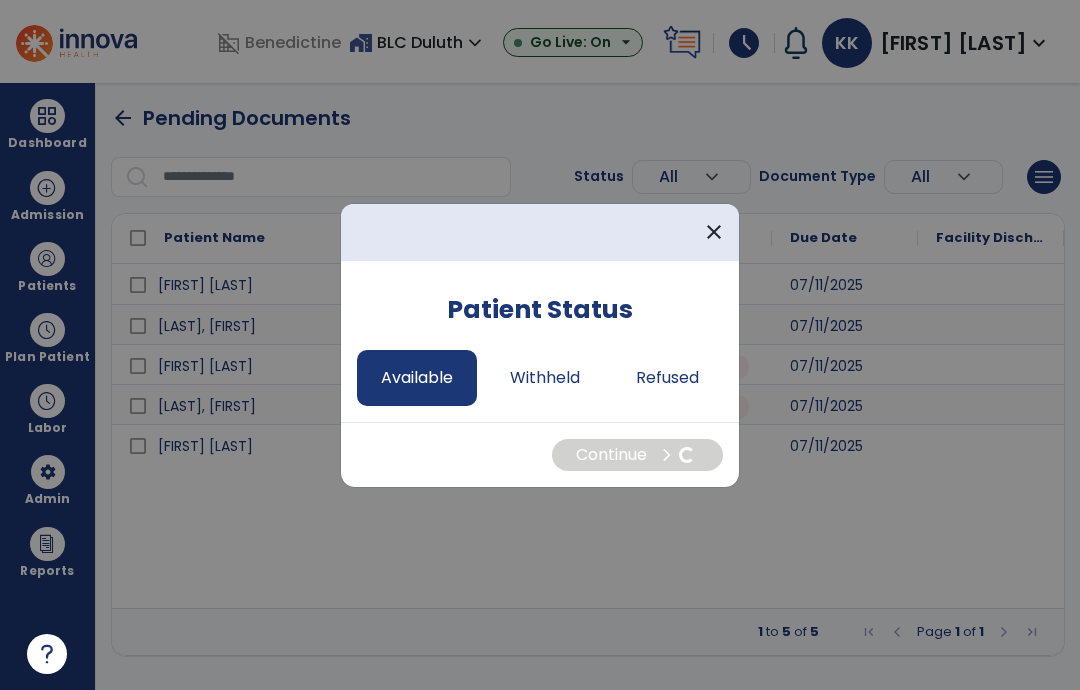select on "*" 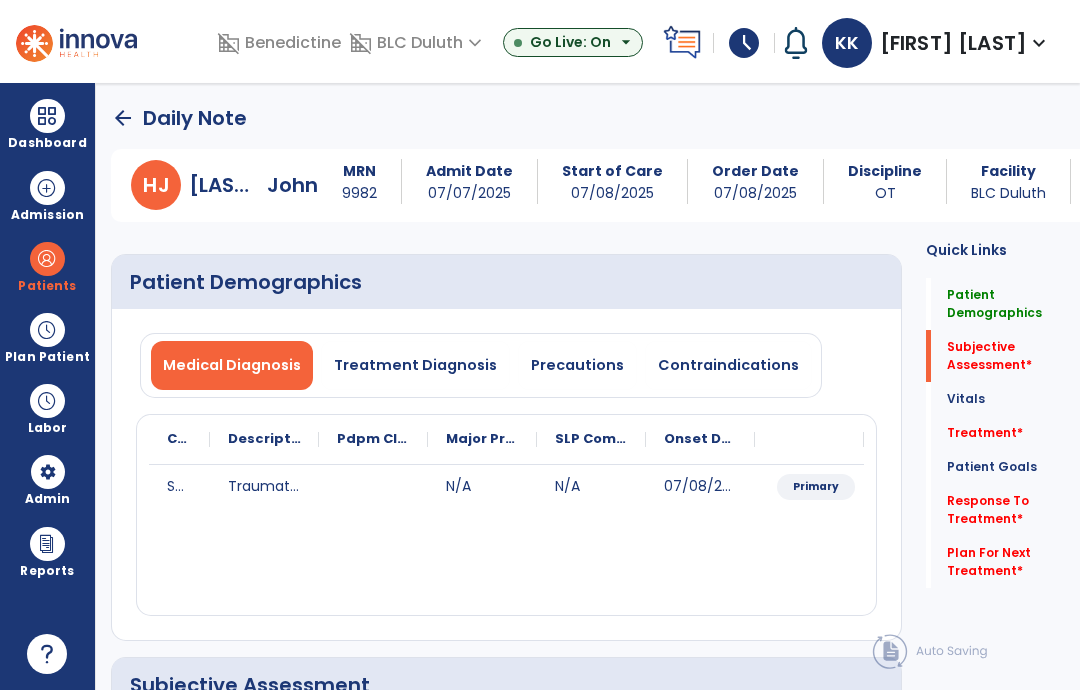 click on "Subjective Assessment   *  Subjective Assessment   *" 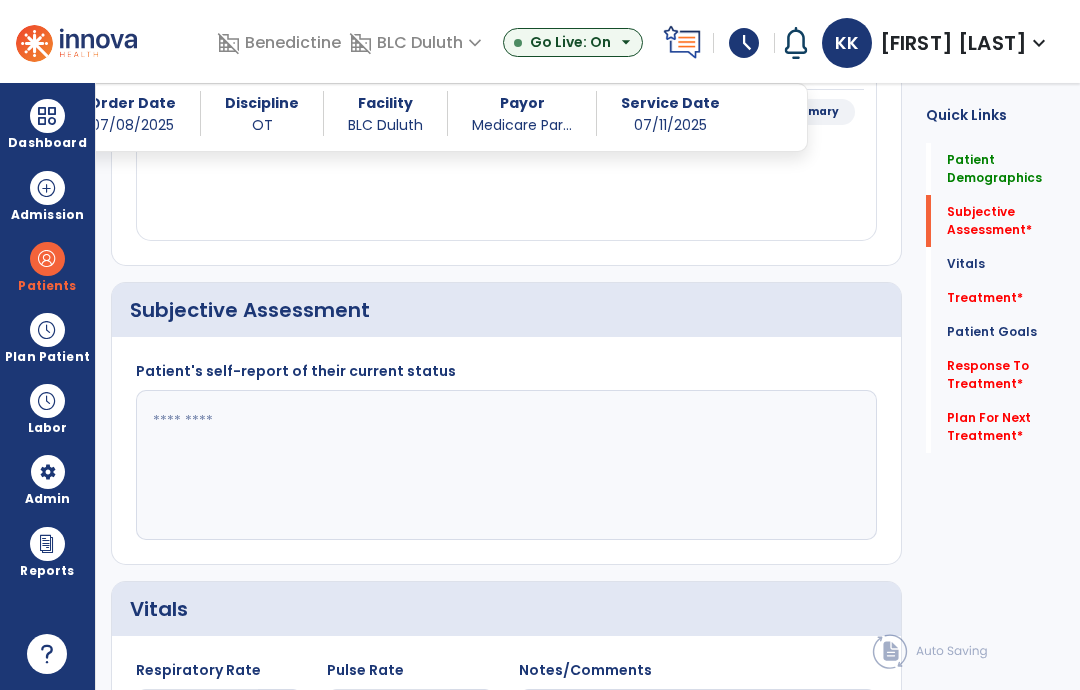 scroll, scrollTop: 412, scrollLeft: 0, axis: vertical 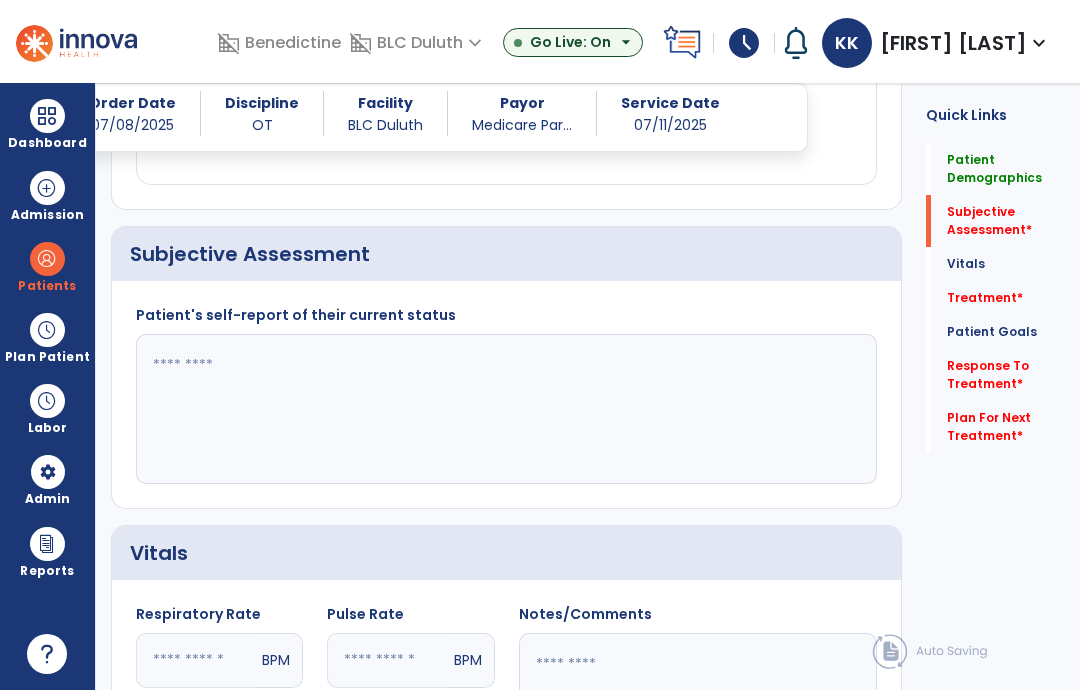 click 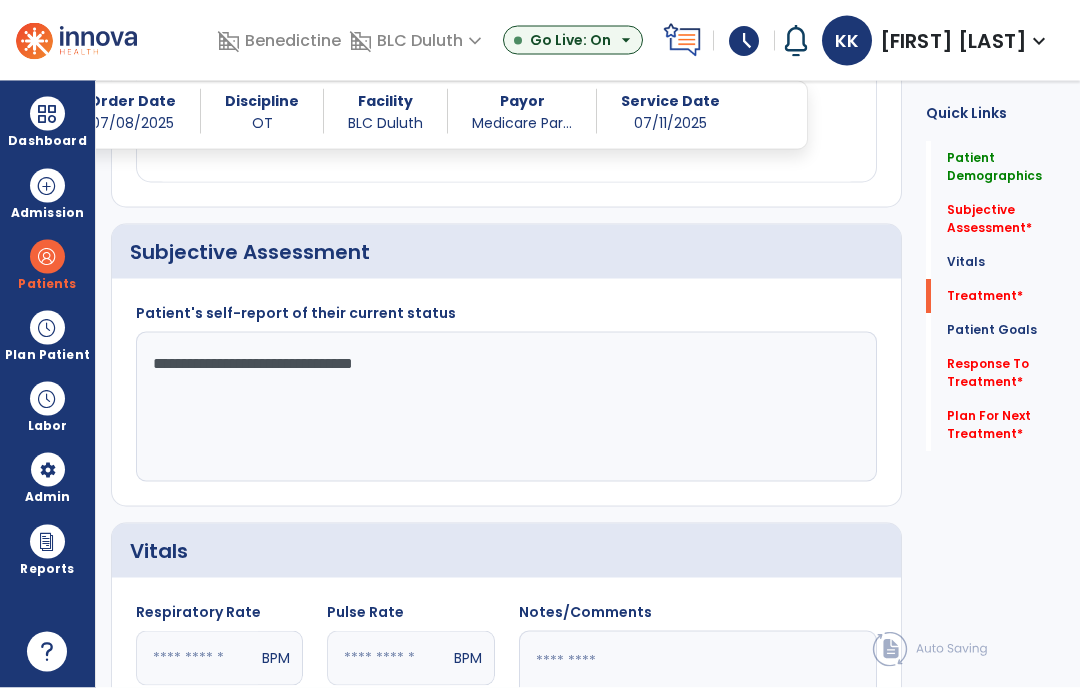 type on "**********" 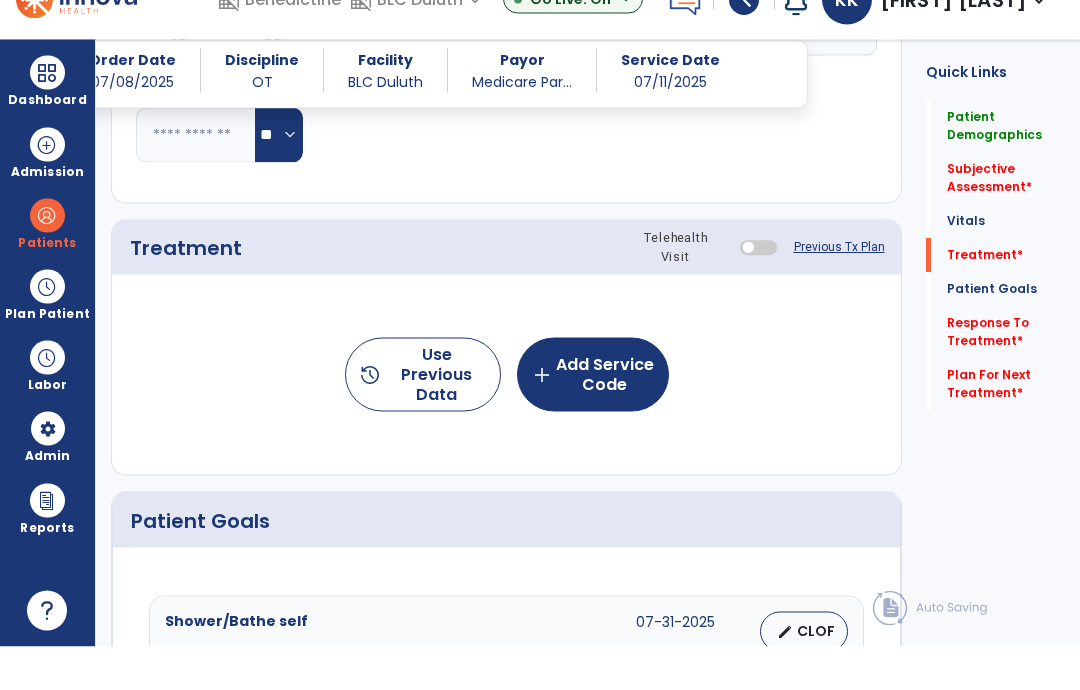 scroll, scrollTop: 1102, scrollLeft: 0, axis: vertical 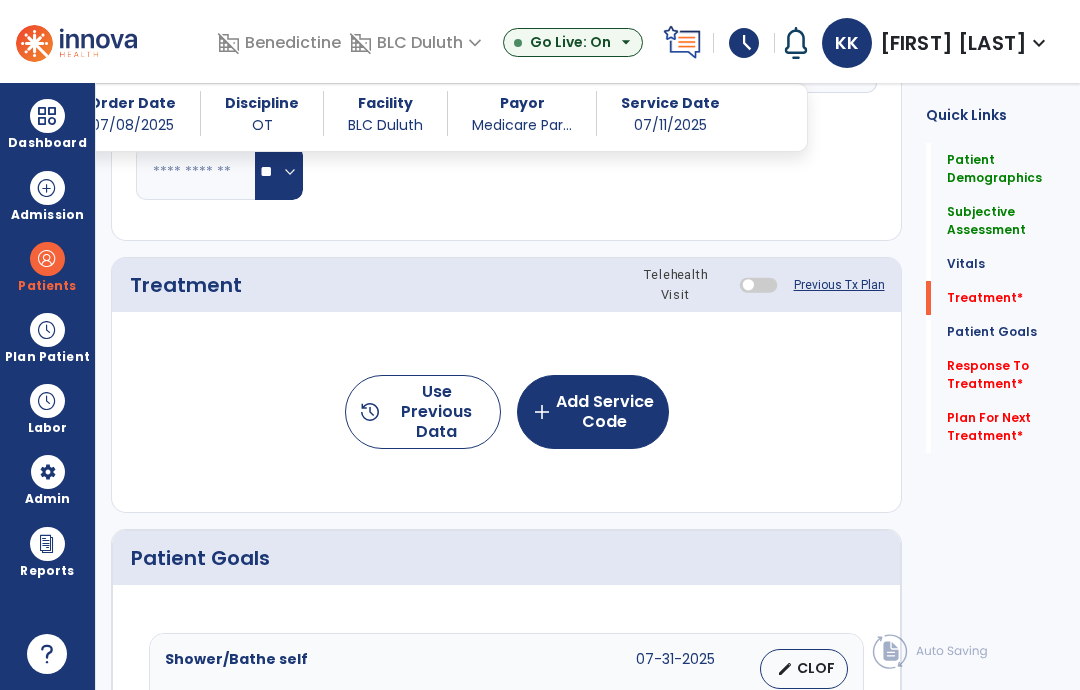 click on "add  Add Service Code" 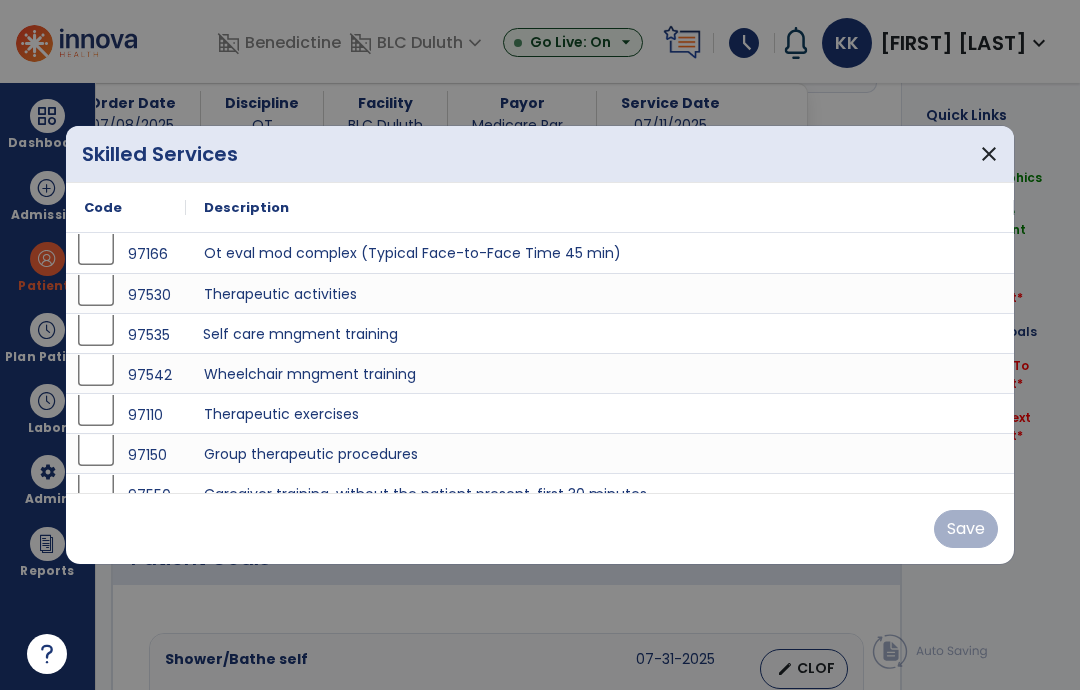 click on "Self care mngment training" at bounding box center [600, 333] 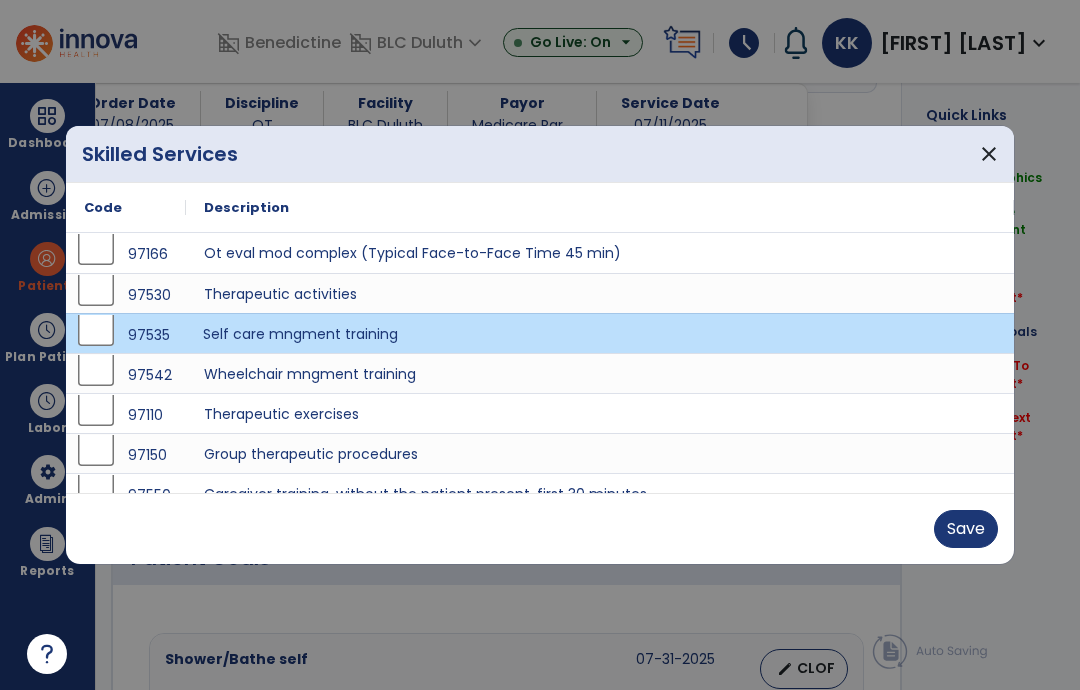 click on "Save" at bounding box center (966, 529) 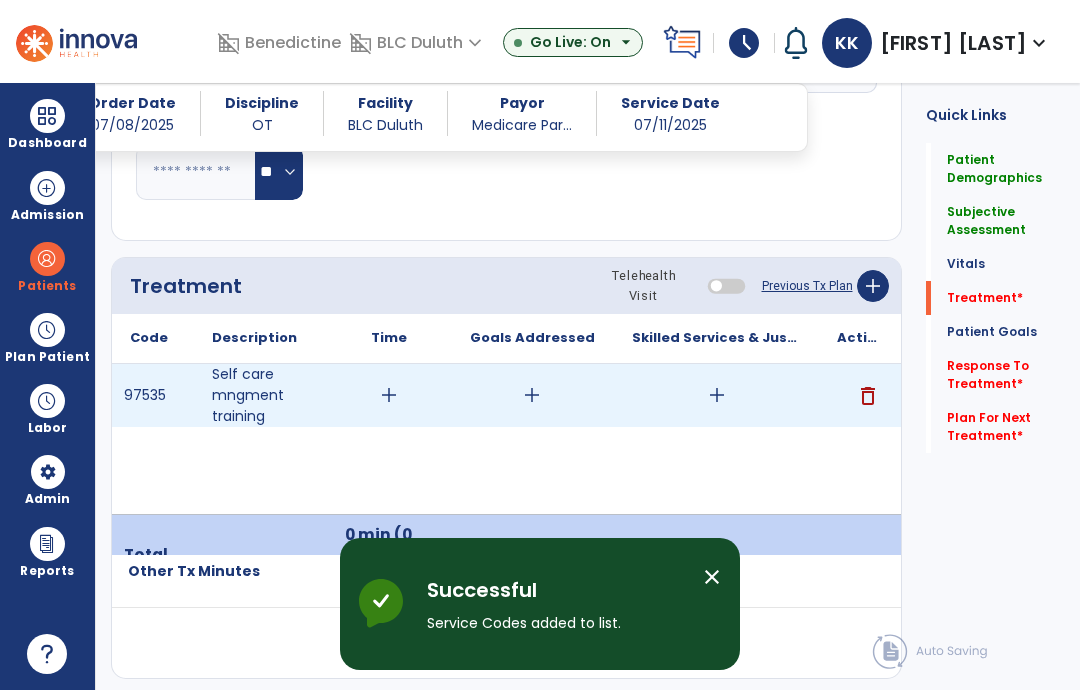 click on "add" at bounding box center (389, 395) 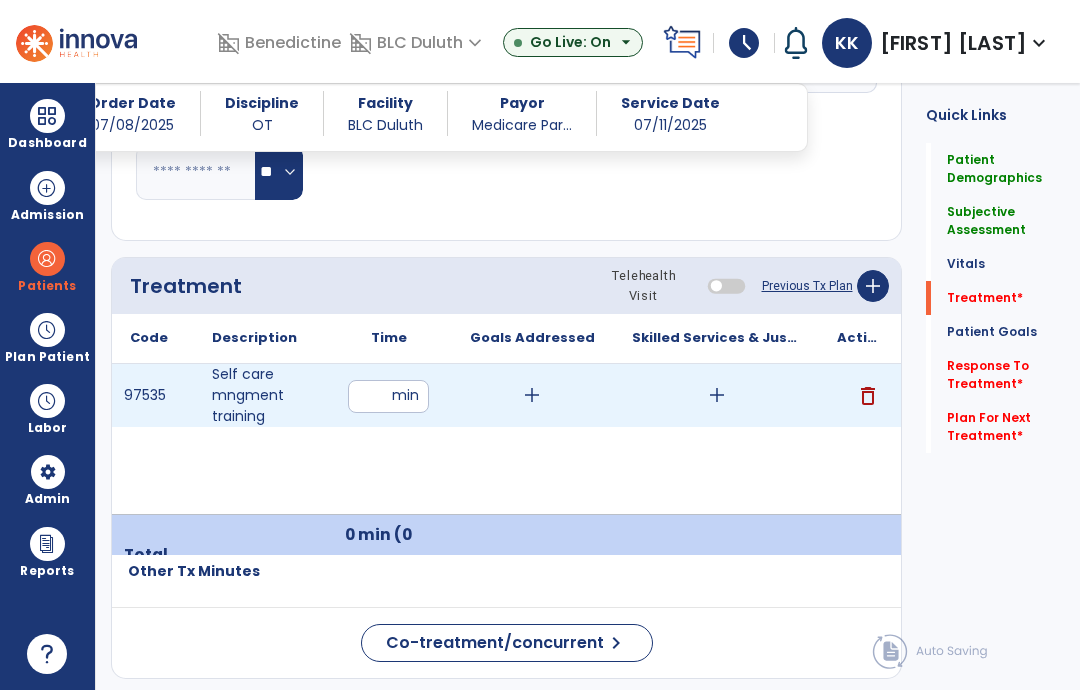 type on "**" 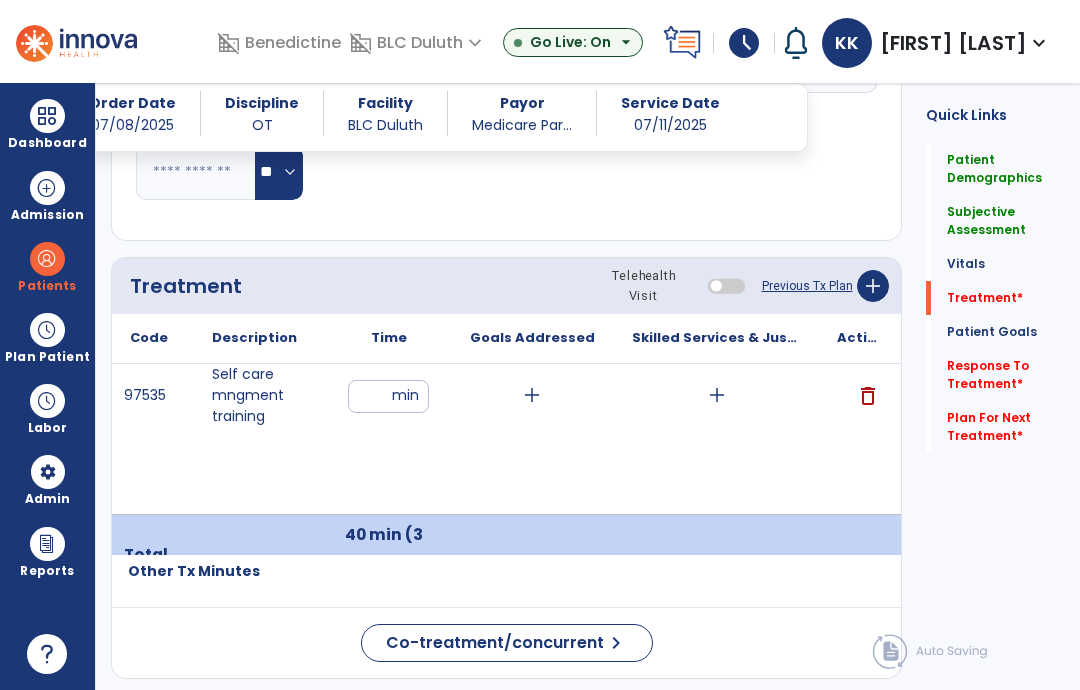 click on "add" at bounding box center [717, 395] 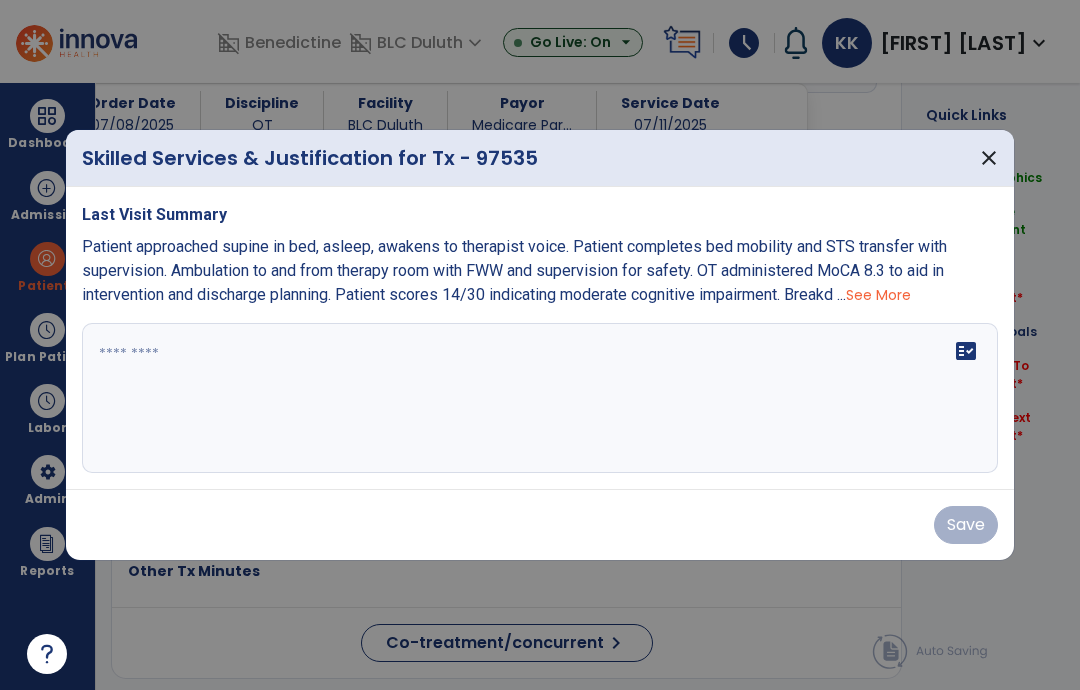 click on "fact_check" at bounding box center [540, 398] 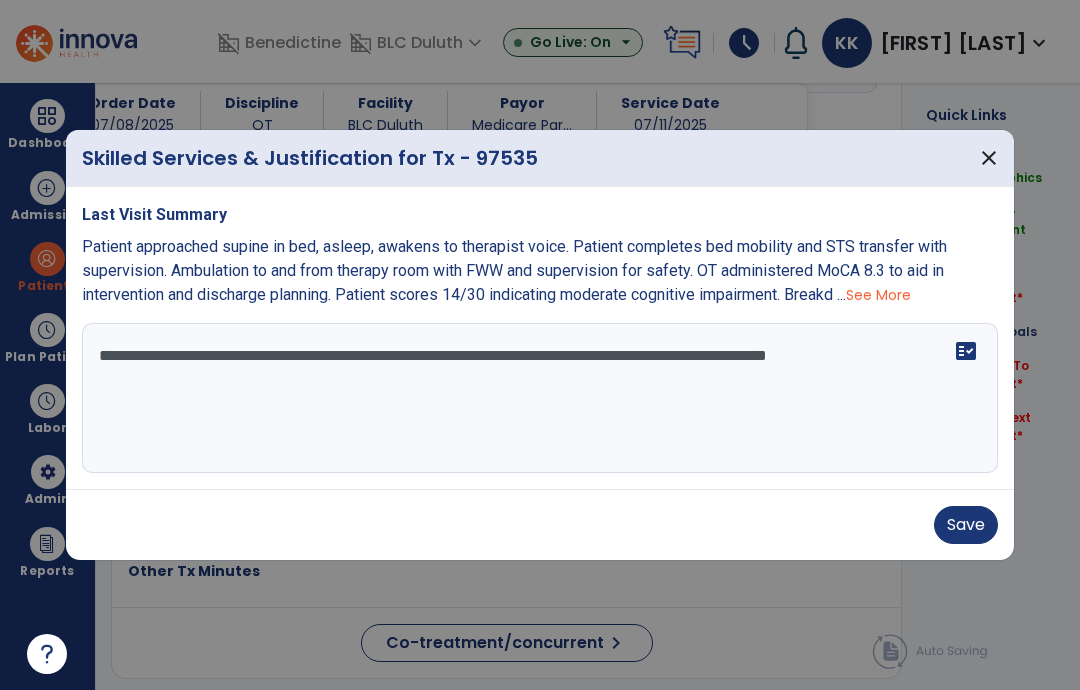 type on "**********" 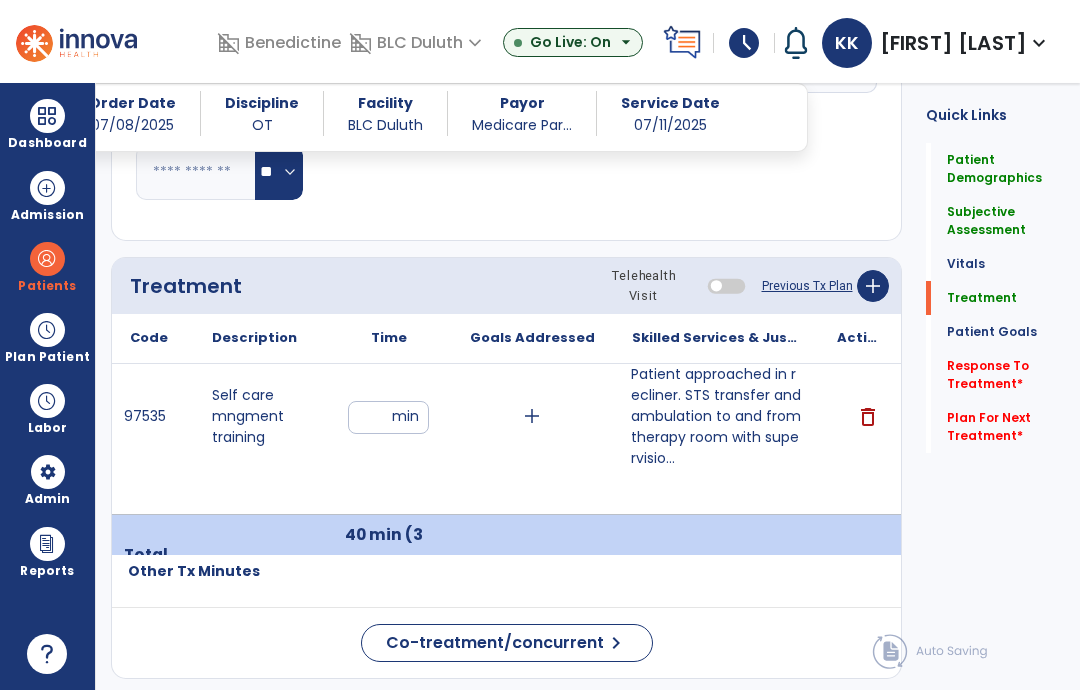 click on "Patient approached in recliner. STS transfer and ambulation to and from therapy room with supervisio..." at bounding box center [716, 416] 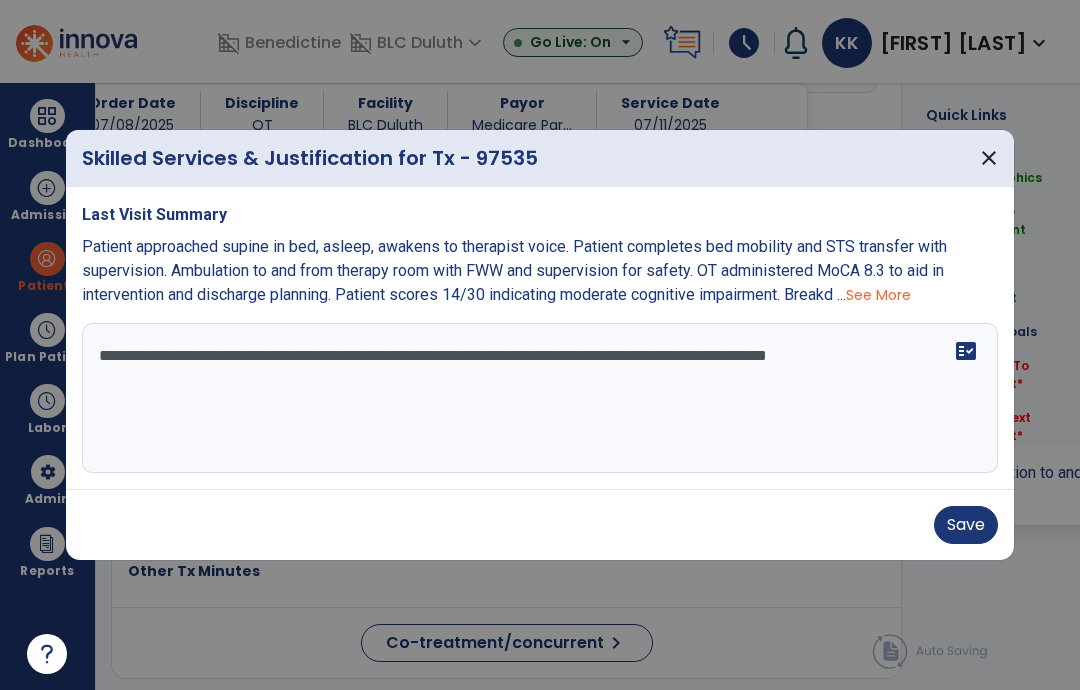 click on "**********" at bounding box center (540, 398) 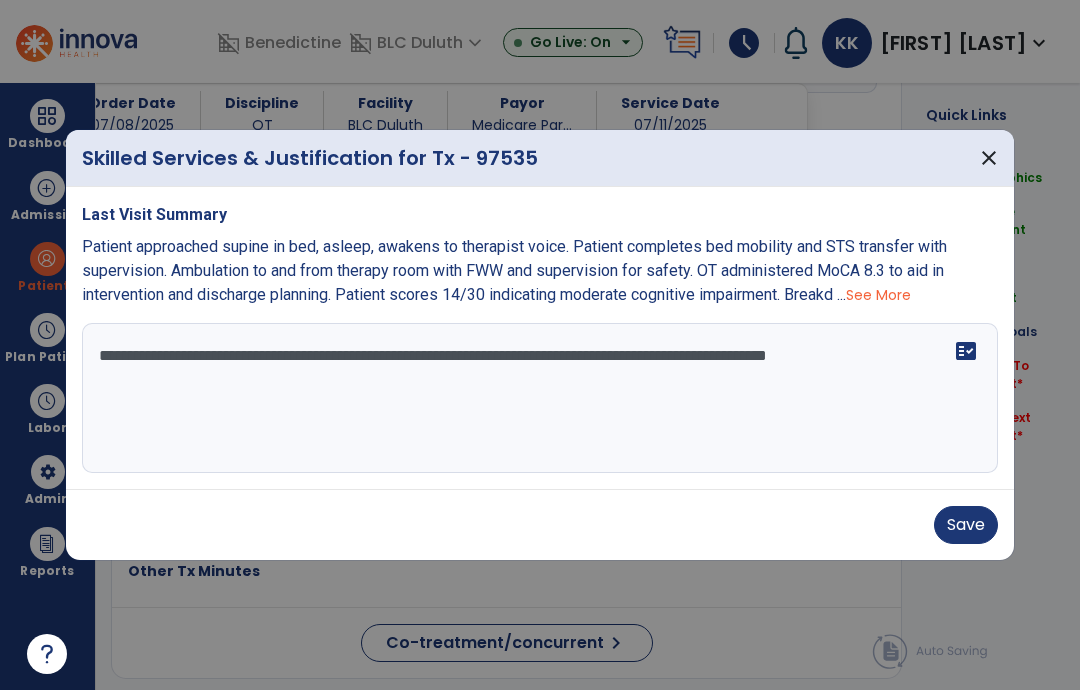 click on "Save" at bounding box center [966, 525] 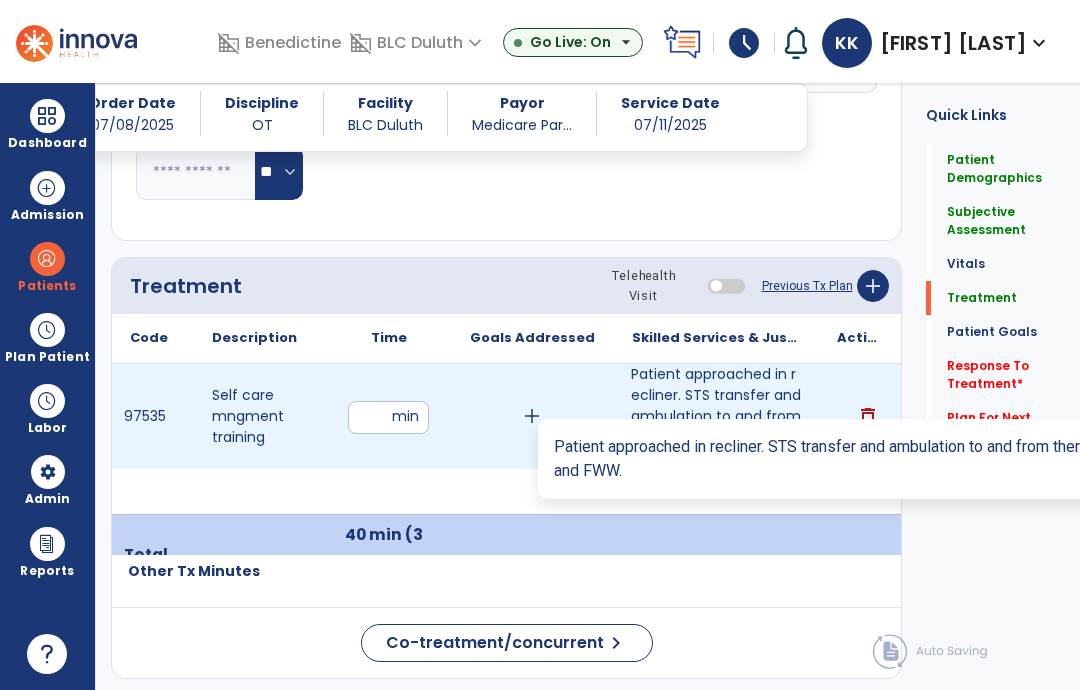 click on "Patient approached in recliner. STS transfer and ambulation to and from therapy room with supervisio..." at bounding box center (716, 416) 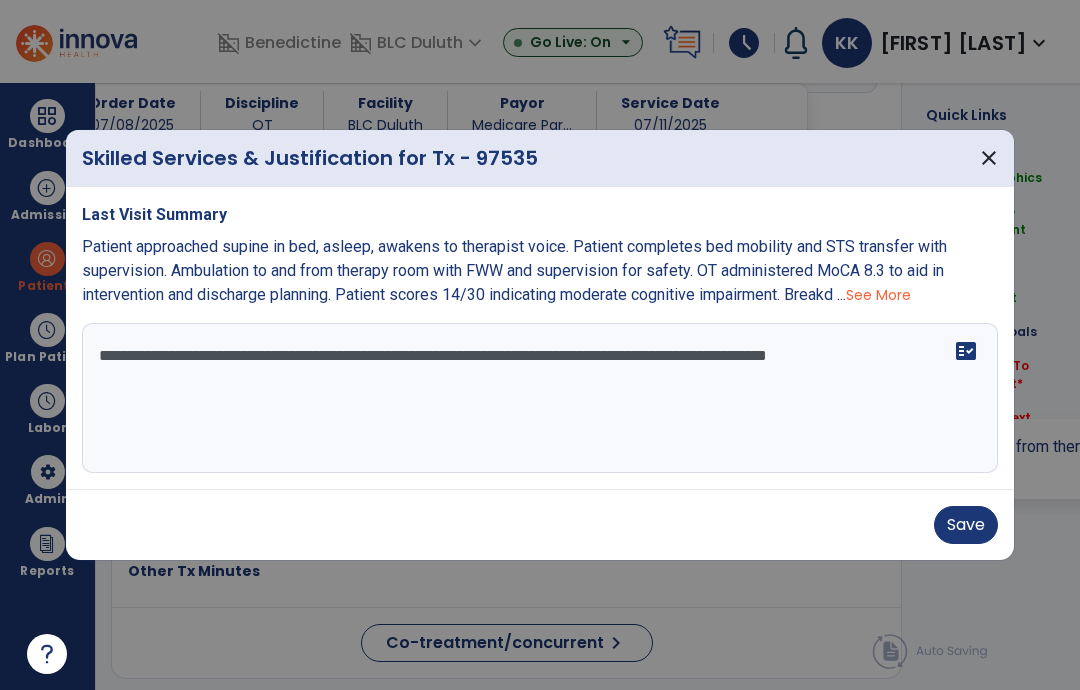 click on "**********" at bounding box center [540, 398] 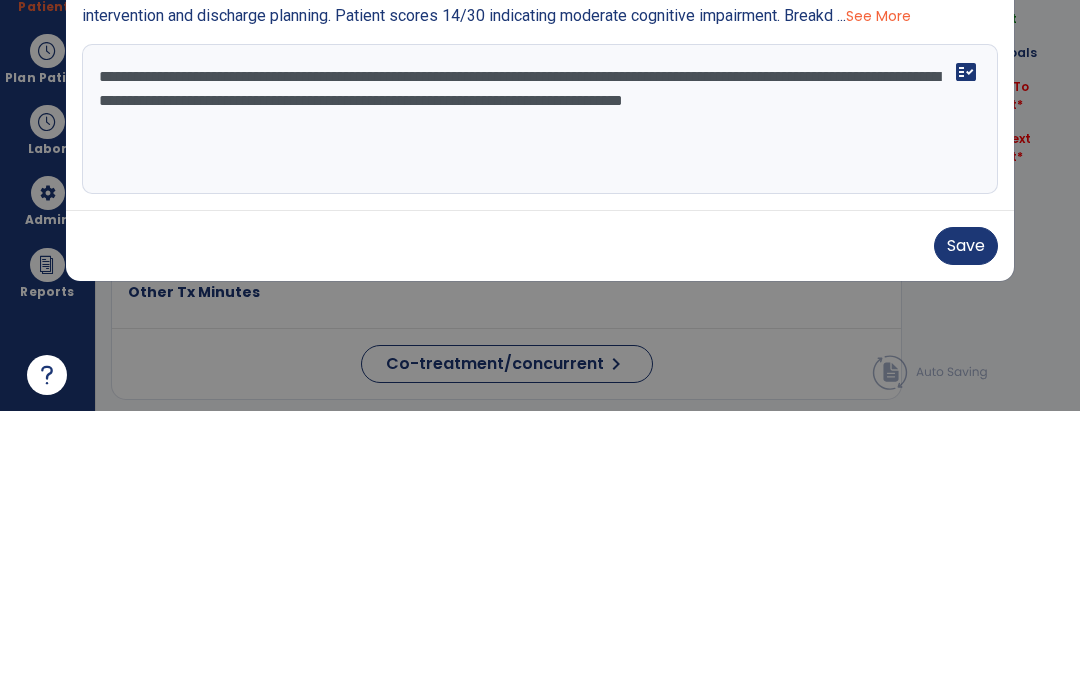 click on "**********" at bounding box center [540, 398] 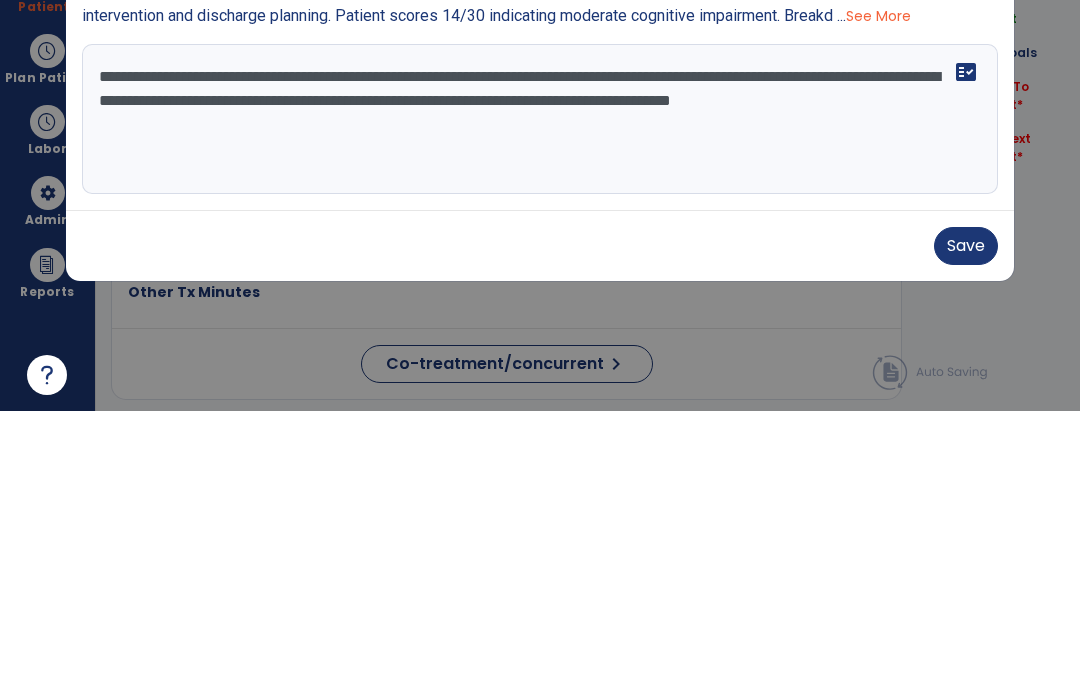 click on "**********" at bounding box center (540, 398) 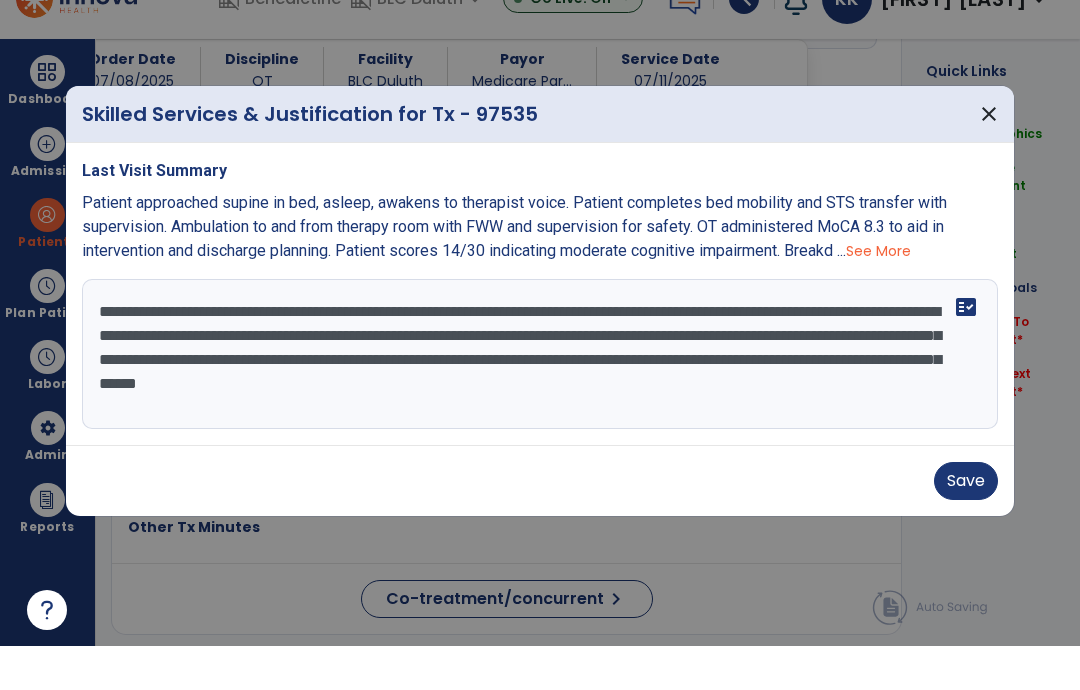 type on "**********" 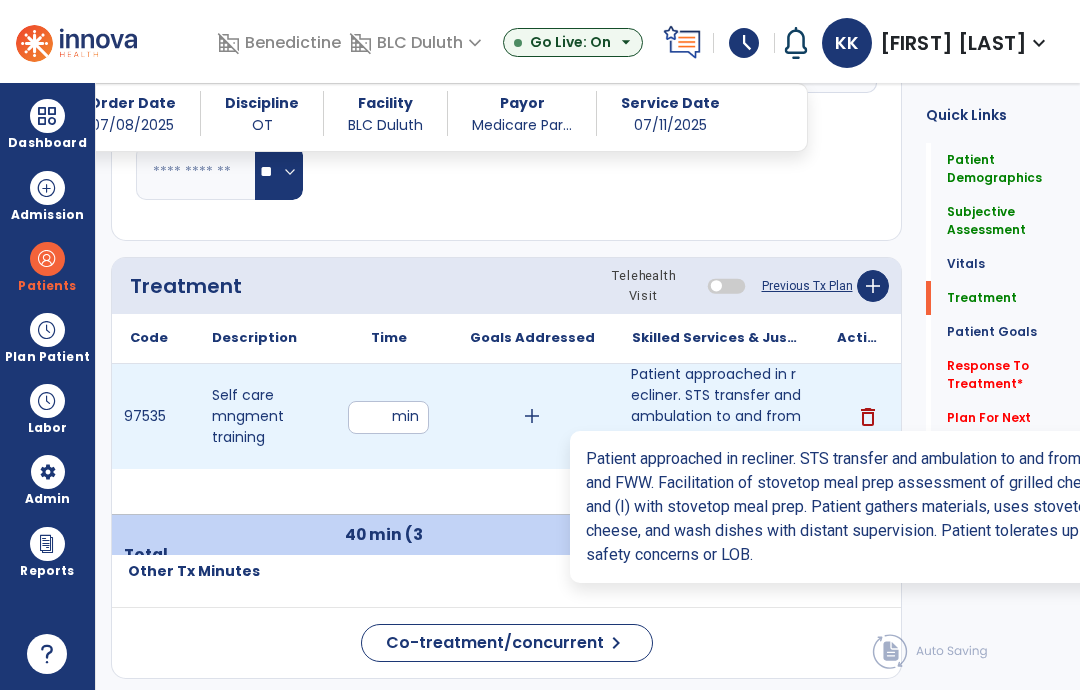 click on "Patient approached in recliner. STS transfer and ambulation to and from therapy room with supervisio..." at bounding box center (716, 416) 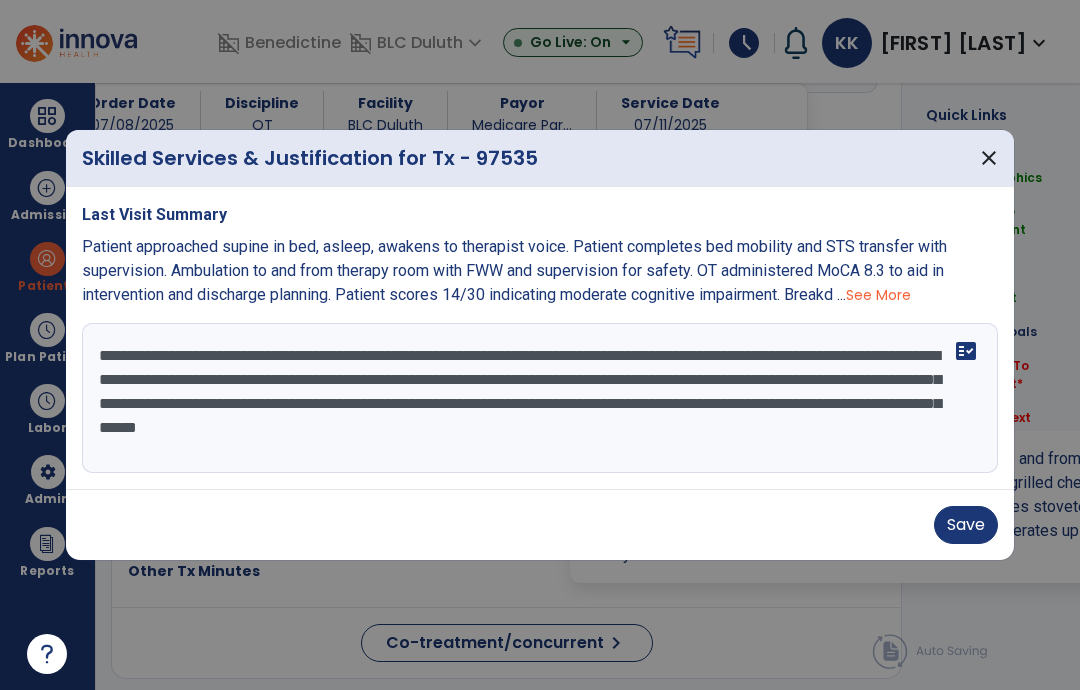 click on "**********" at bounding box center (540, 398) 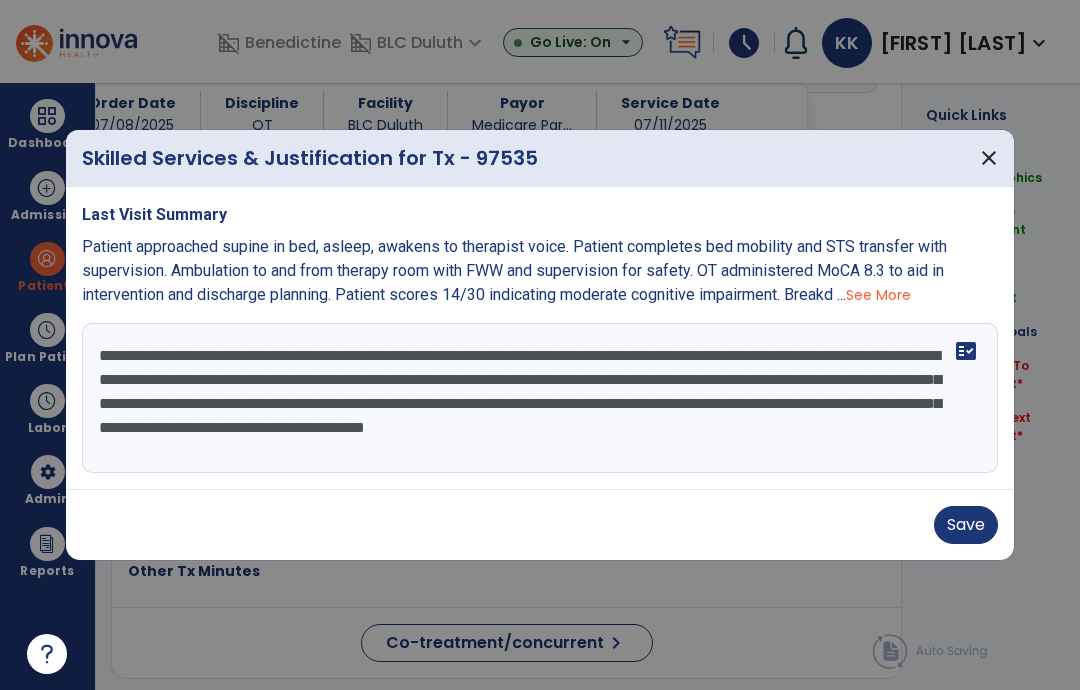 click on "**********" at bounding box center (540, 398) 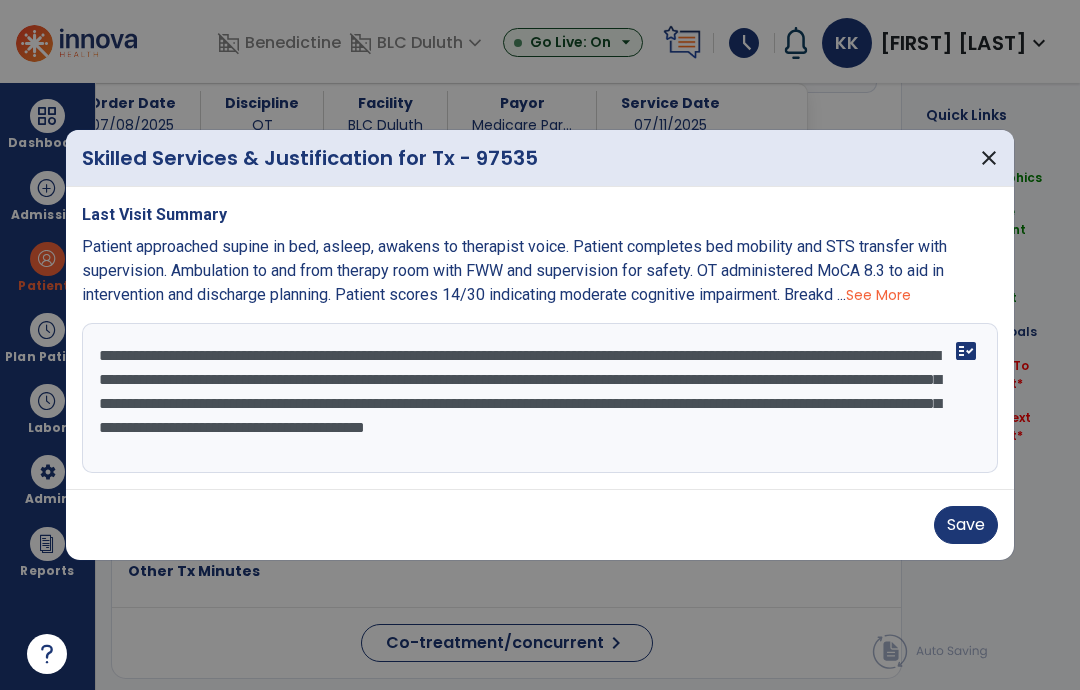 click on "**********" at bounding box center (540, 398) 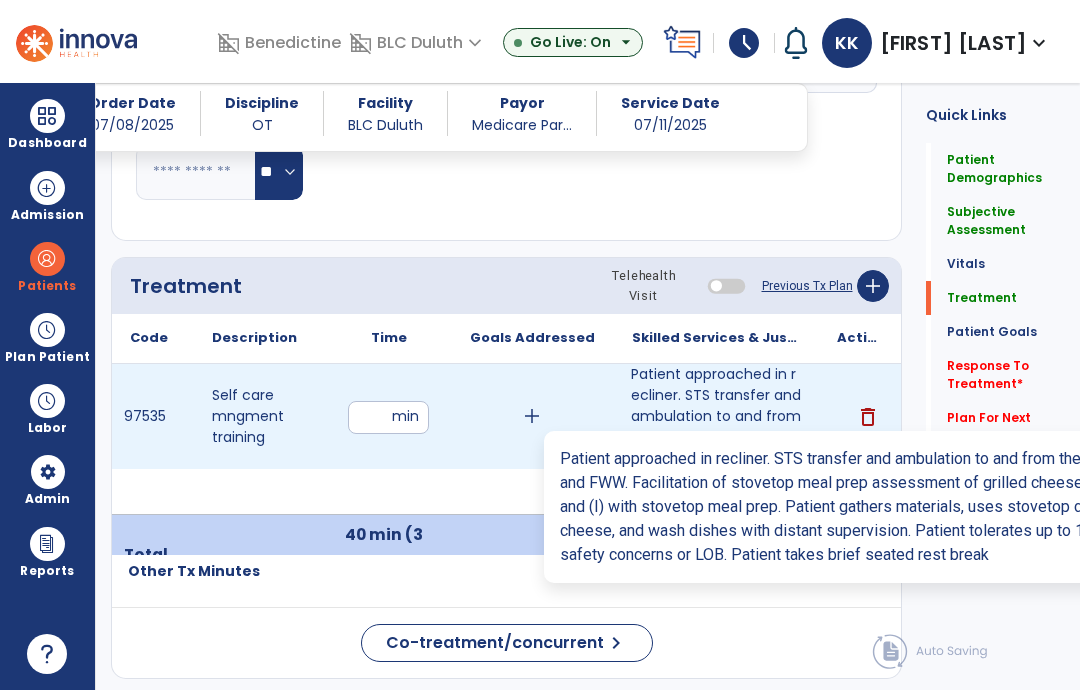 click on "Patient approached in recliner. STS transfer and ambulation to and from therapy room with supervisio..." at bounding box center (716, 416) 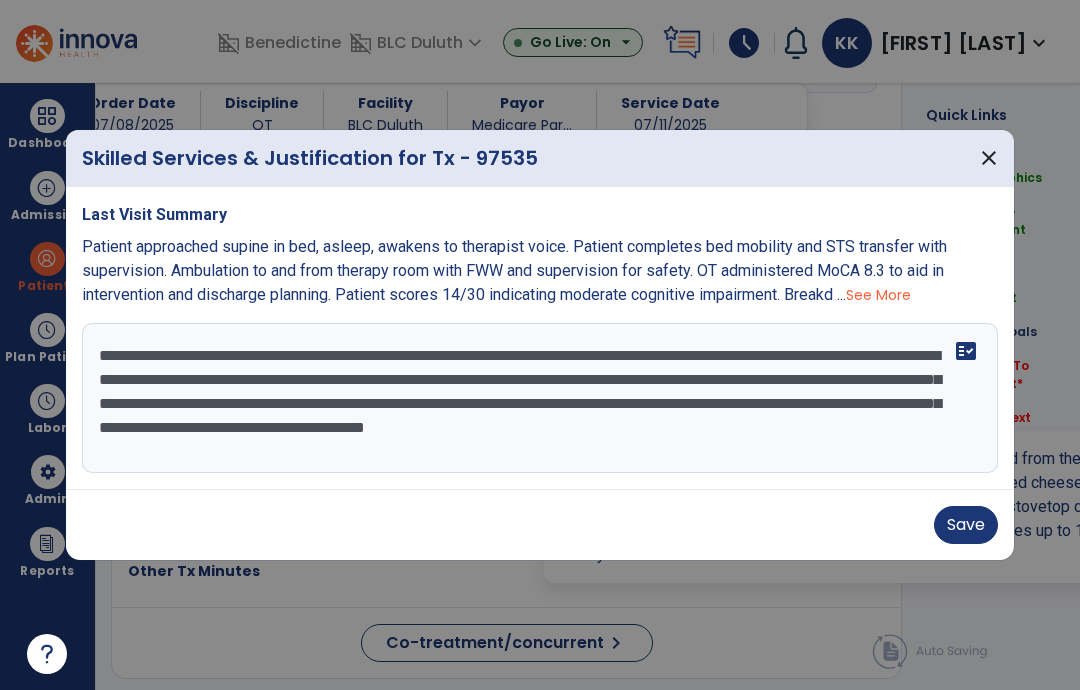 click on "**********" at bounding box center [540, 398] 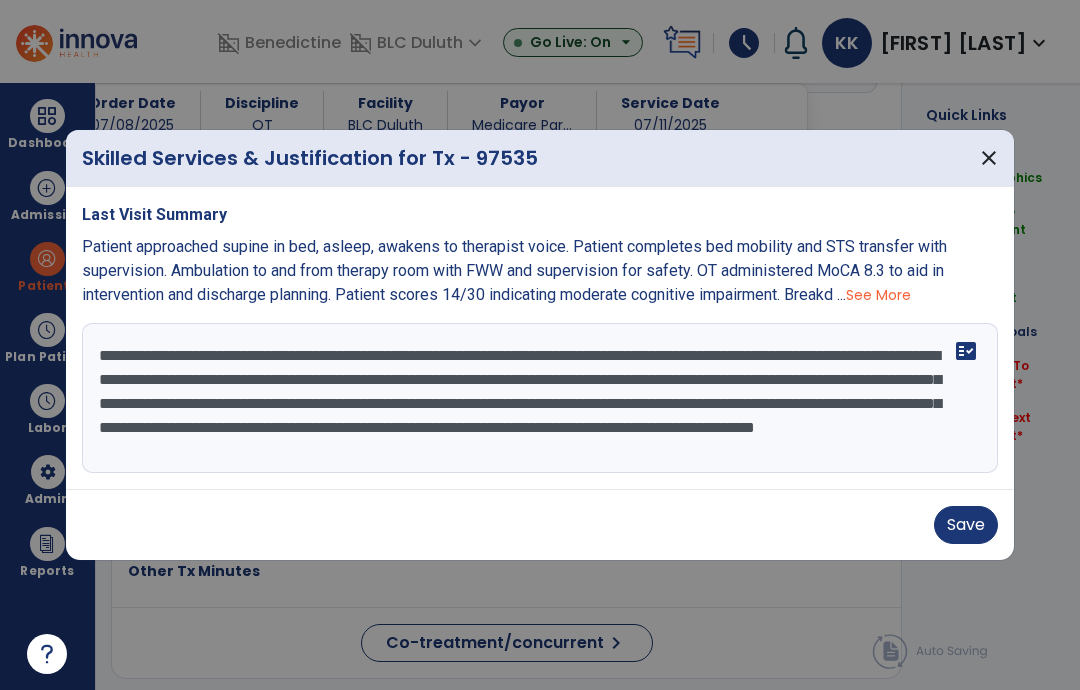 scroll, scrollTop: 15, scrollLeft: 0, axis: vertical 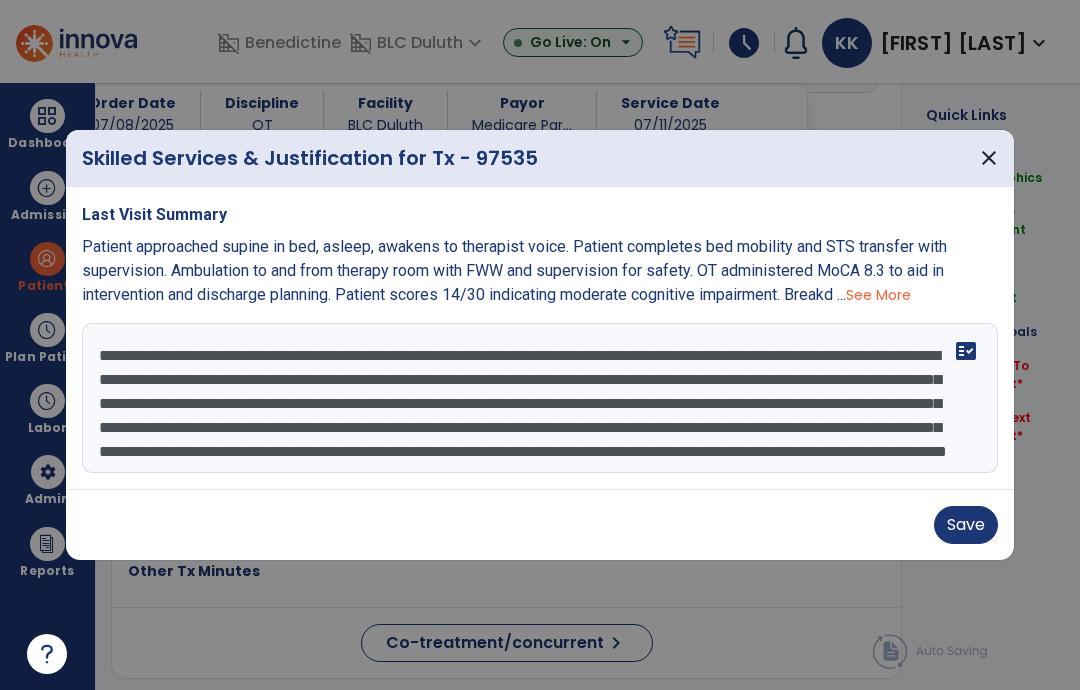 type on "**********" 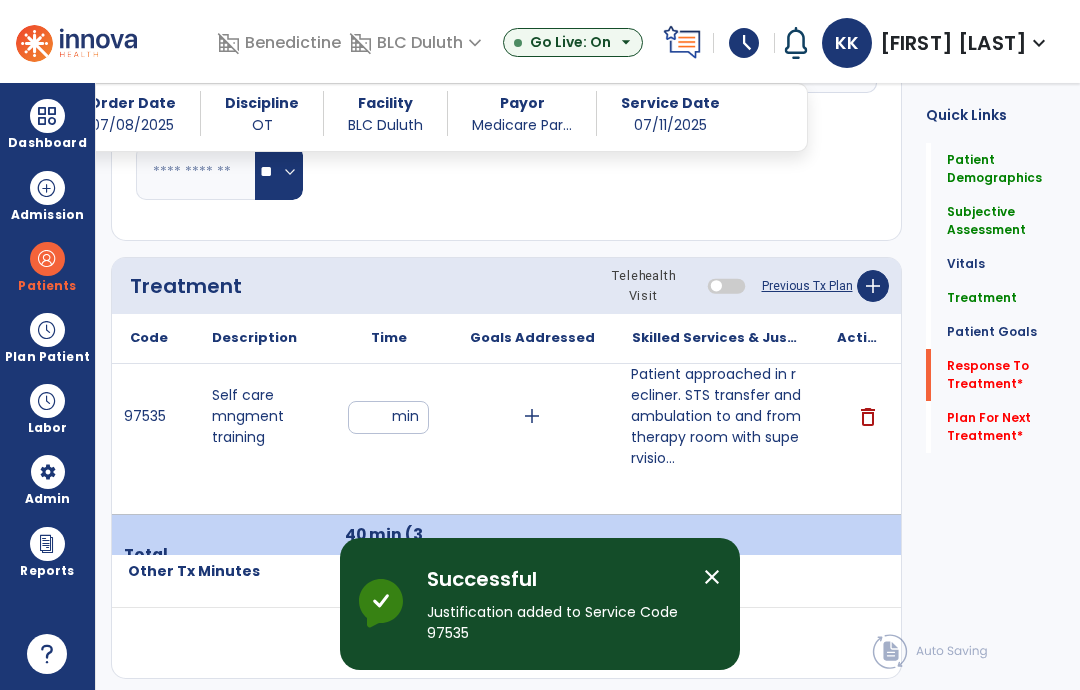 click on "Response To Treatment   *" 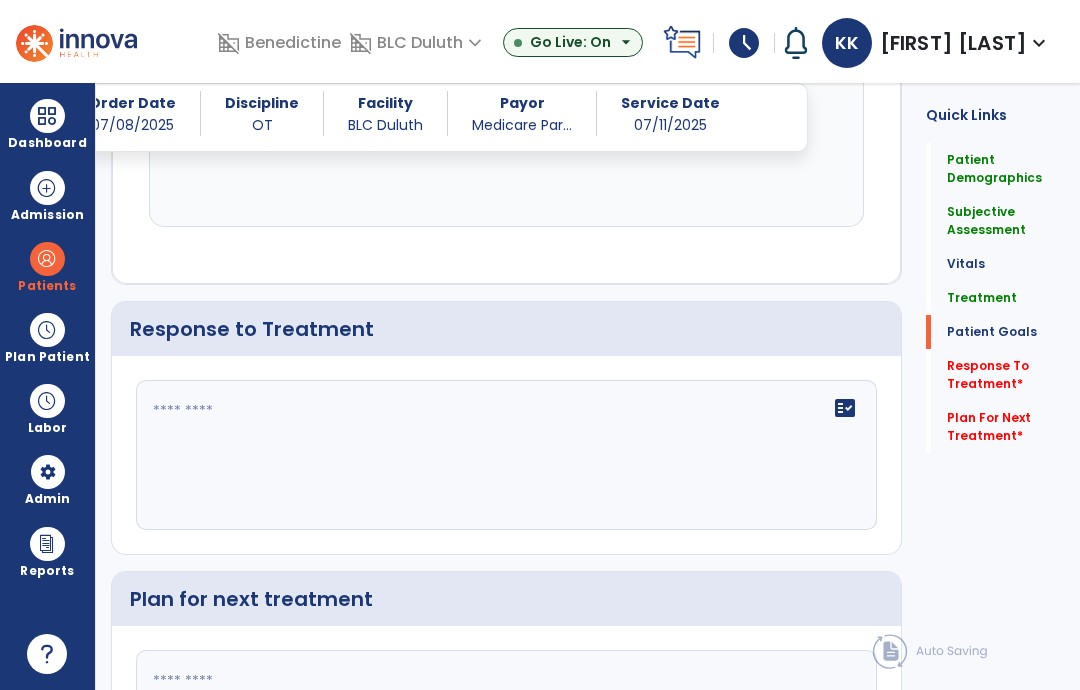 scroll, scrollTop: 3057, scrollLeft: 0, axis: vertical 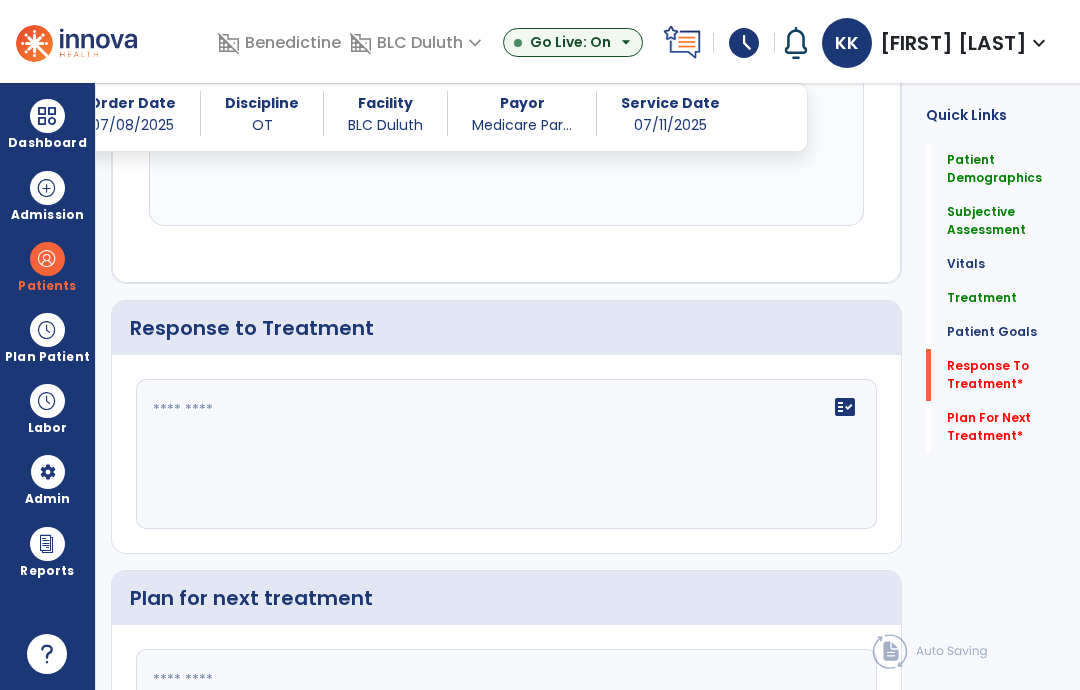click on "fact_check" 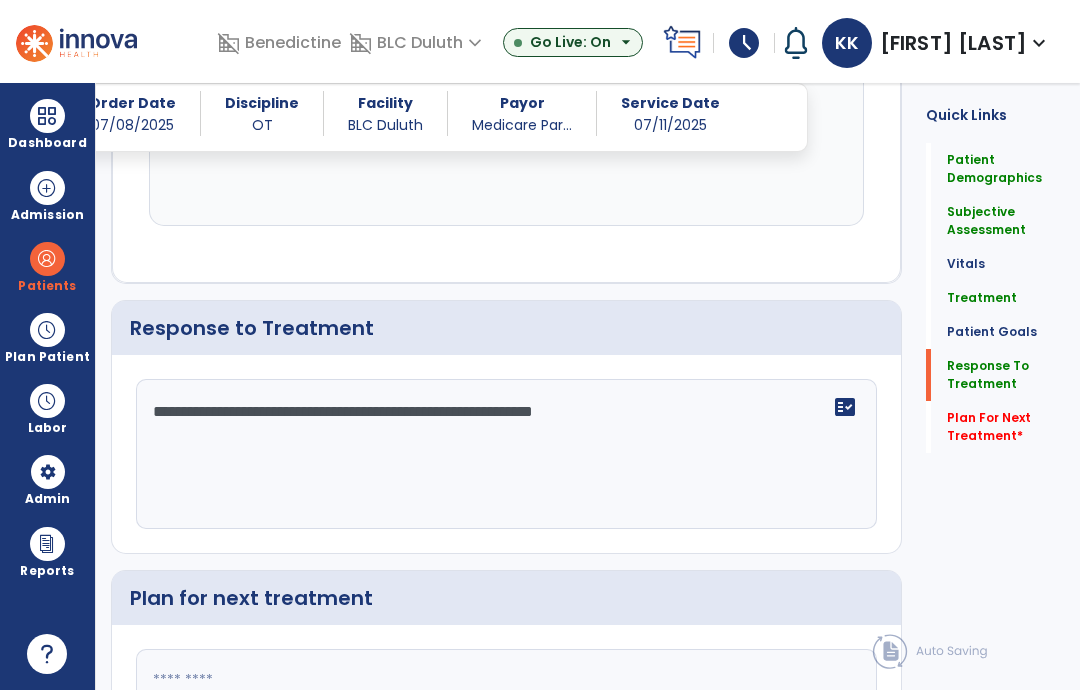 type on "**********" 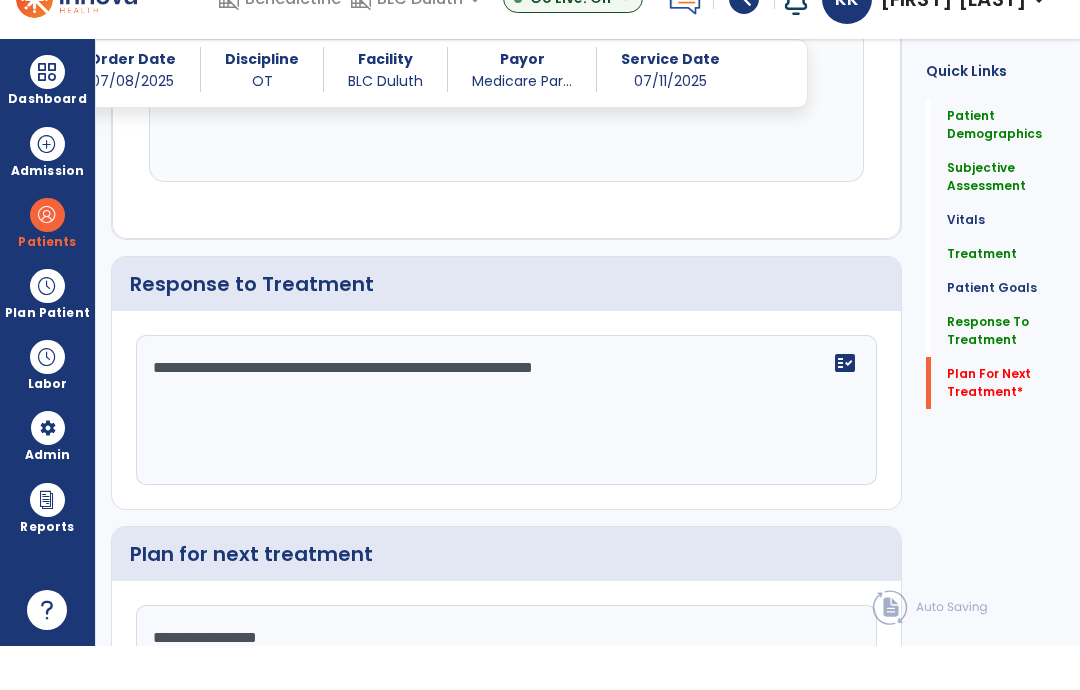 type on "**********" 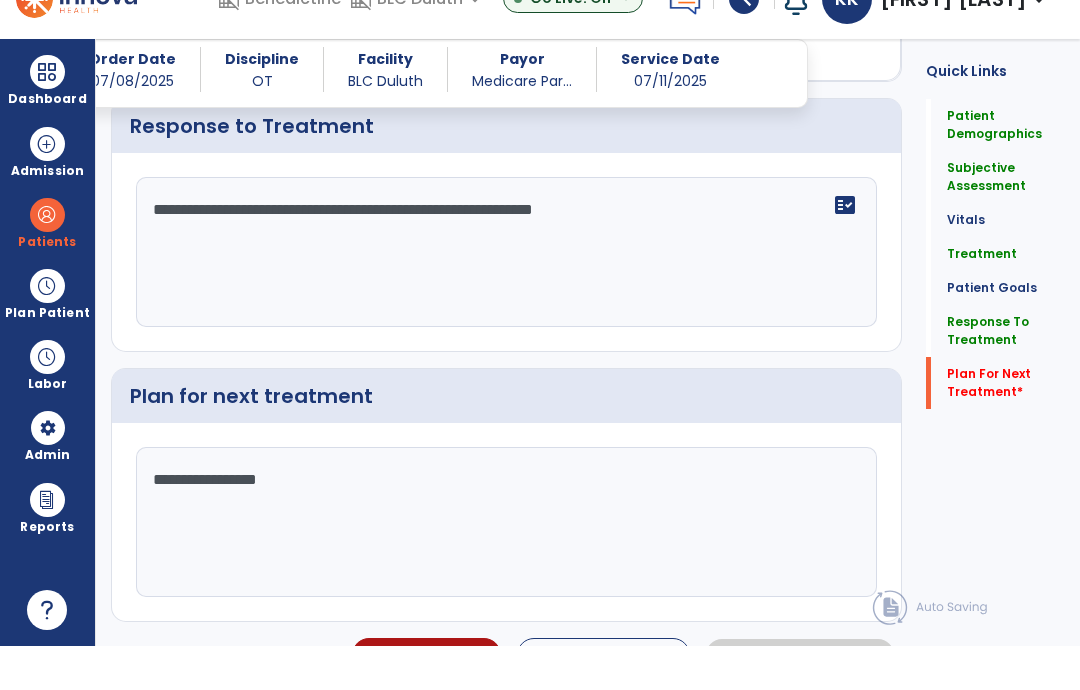 scroll, scrollTop: 3216, scrollLeft: 0, axis: vertical 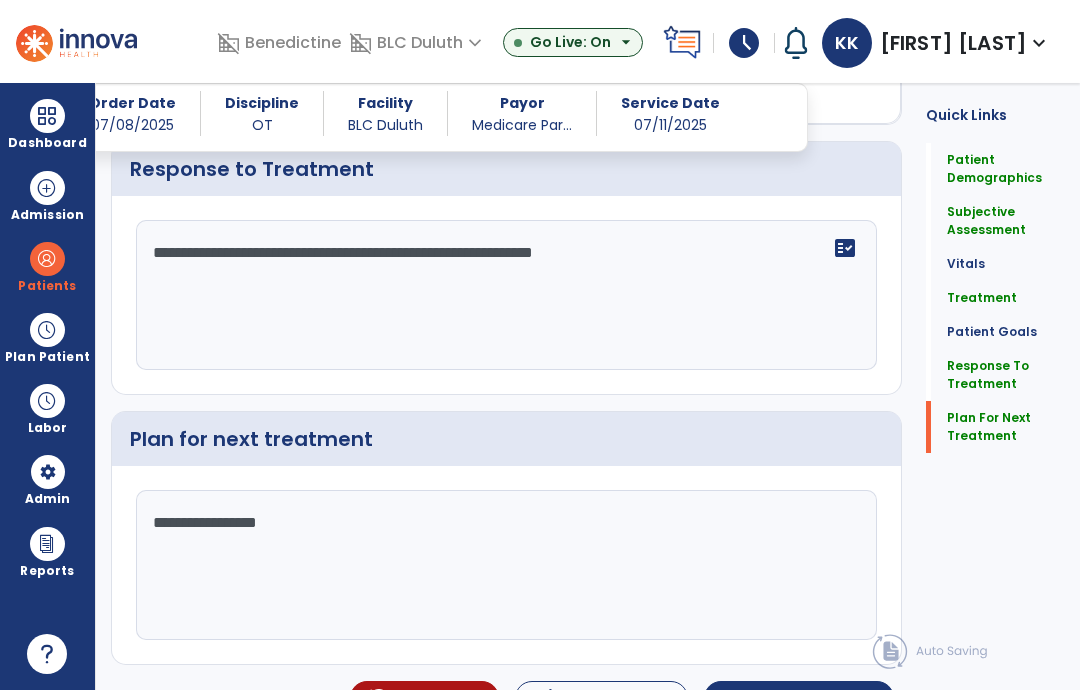 click on "Sign Doc" 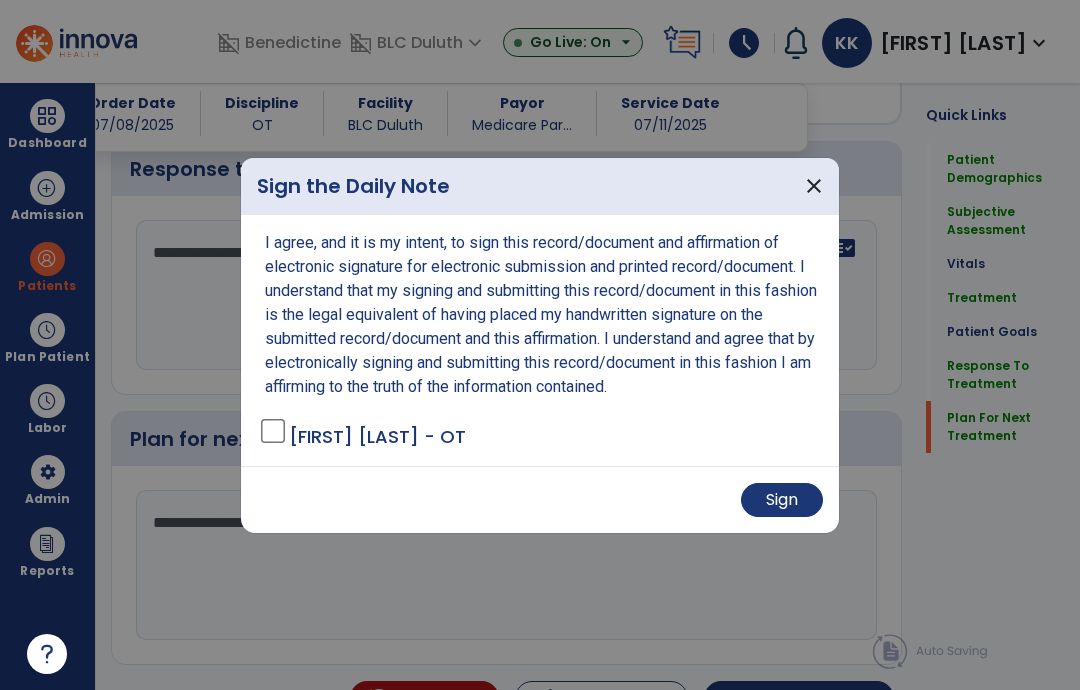 click on "Sign" at bounding box center (782, 500) 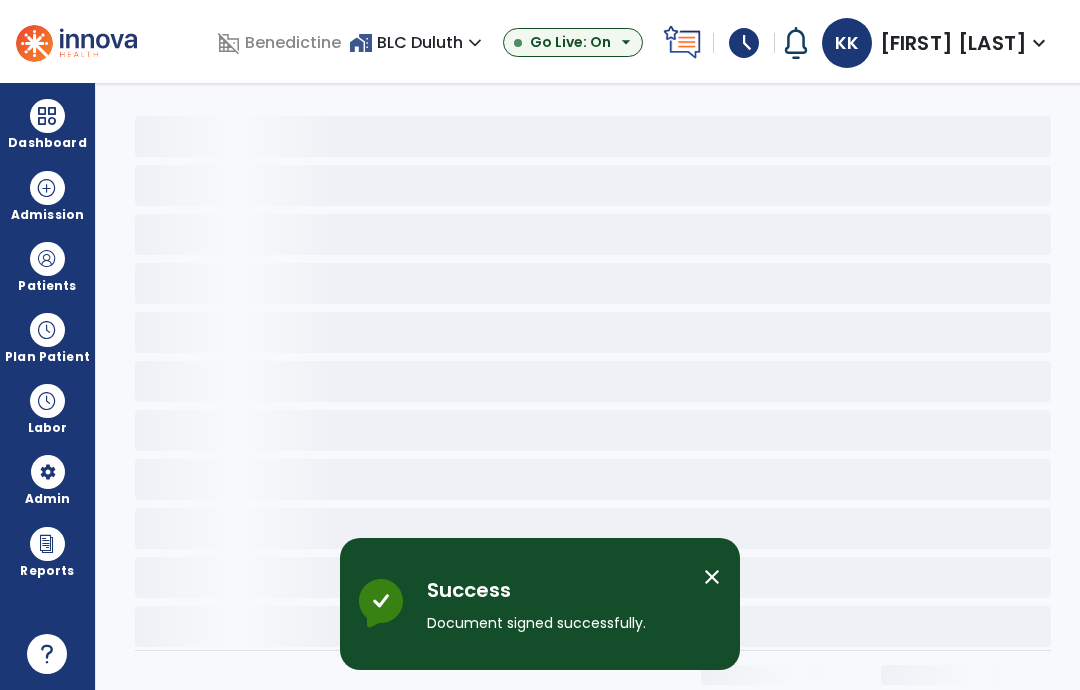 scroll, scrollTop: 0, scrollLeft: 0, axis: both 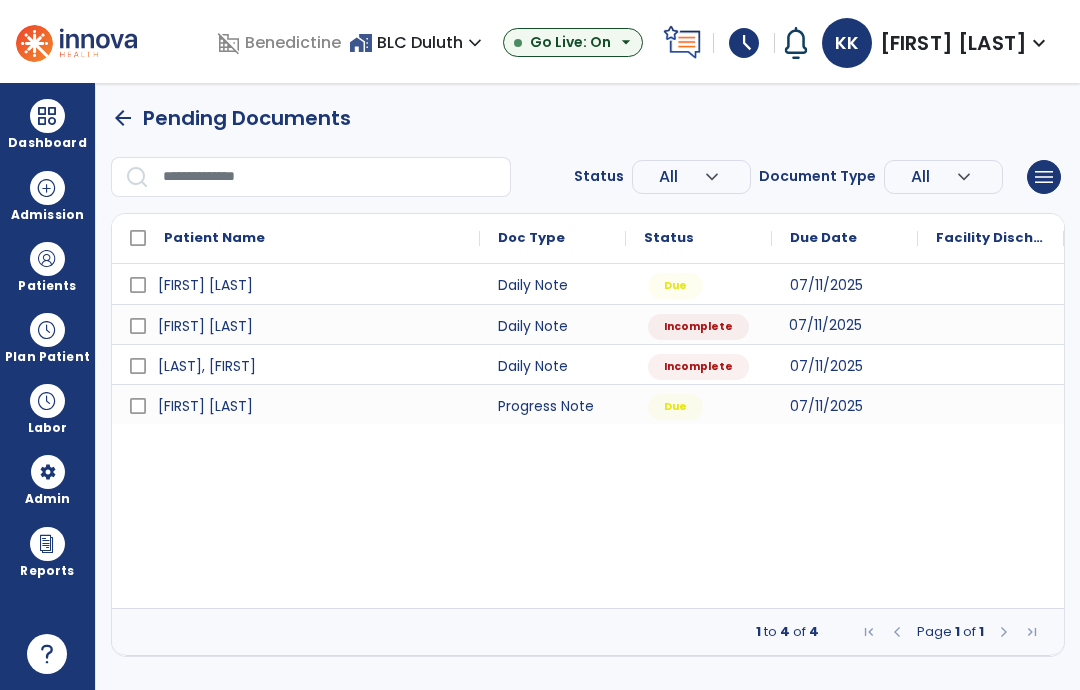 click on "07/11/2025" at bounding box center [845, 324] 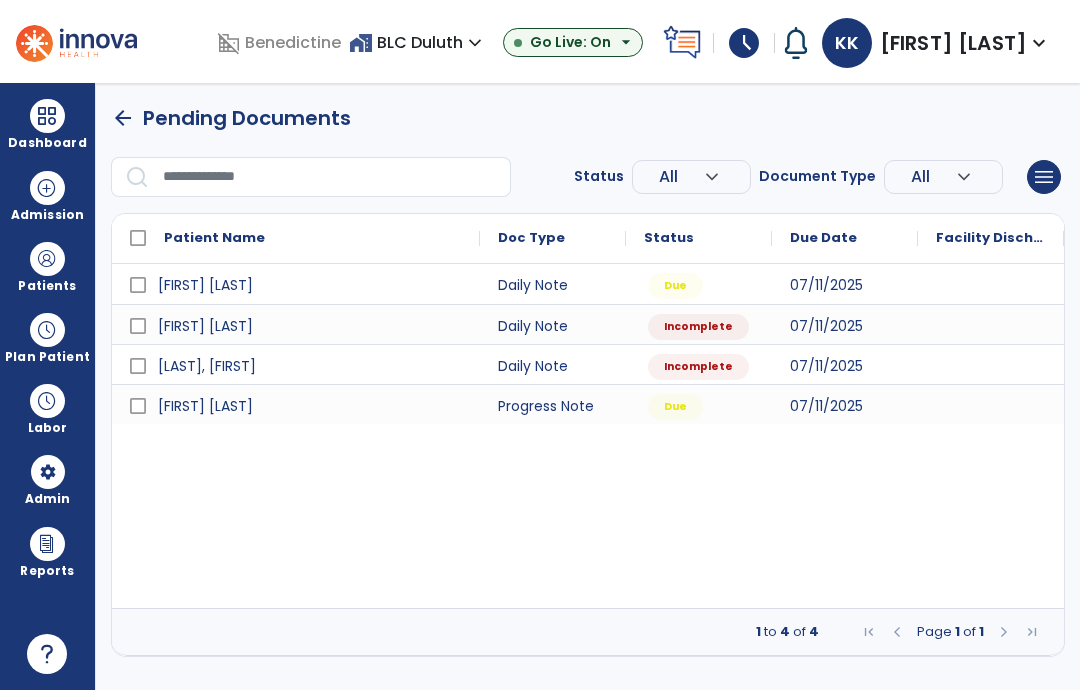 select on "*" 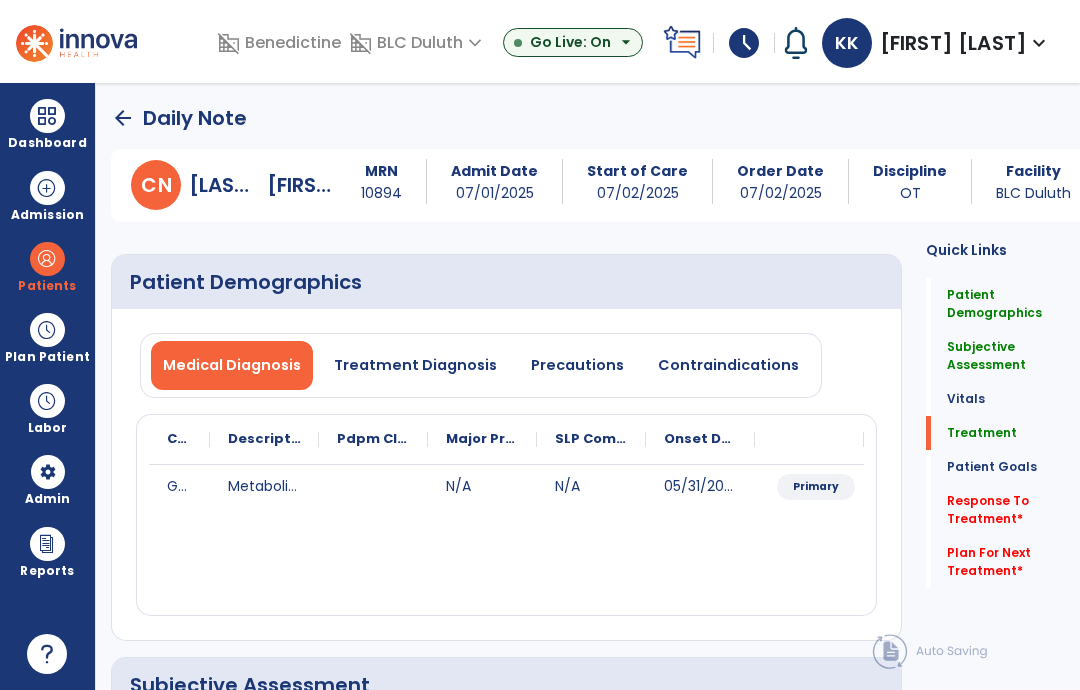 click on "Patient Goals" 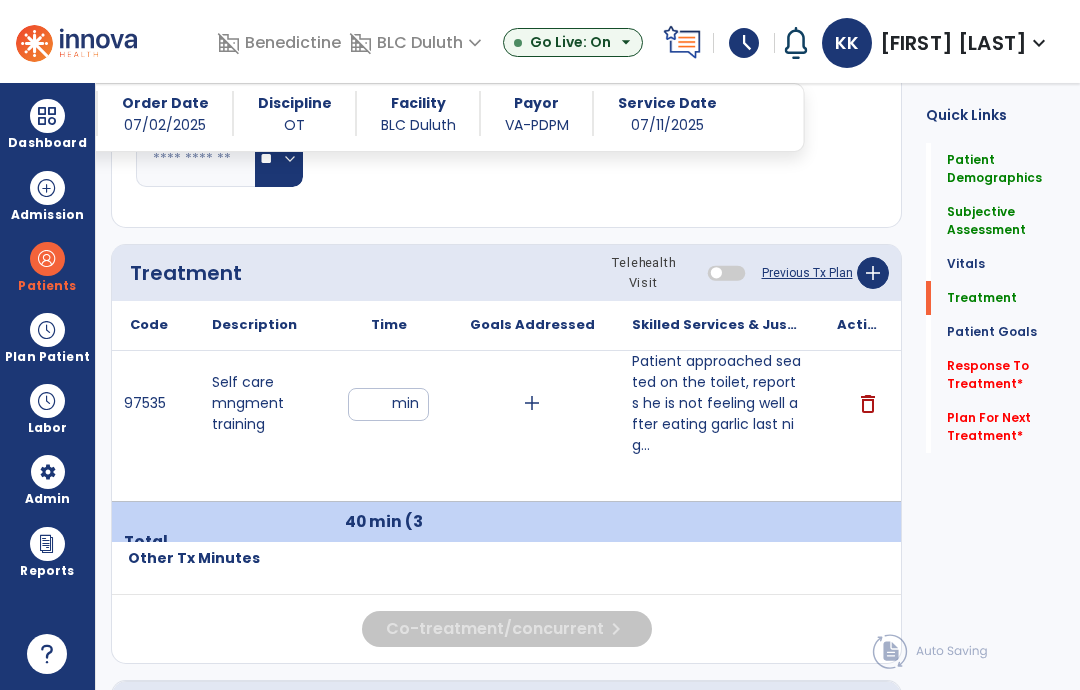 scroll, scrollTop: 1203, scrollLeft: 0, axis: vertical 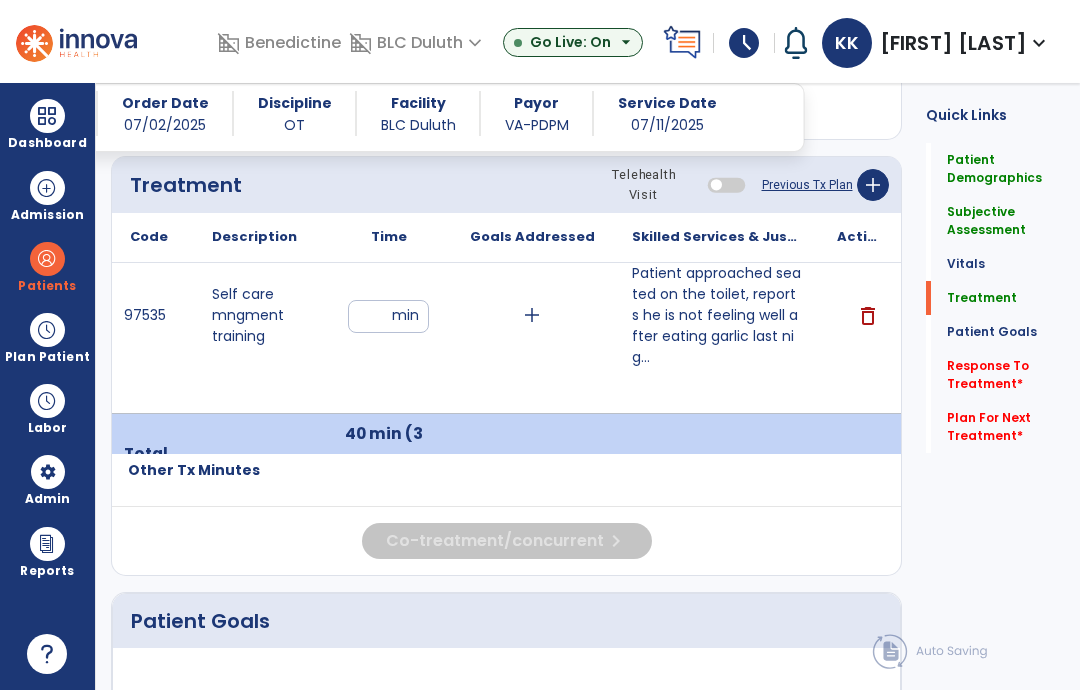 click on "**" at bounding box center (388, 316) 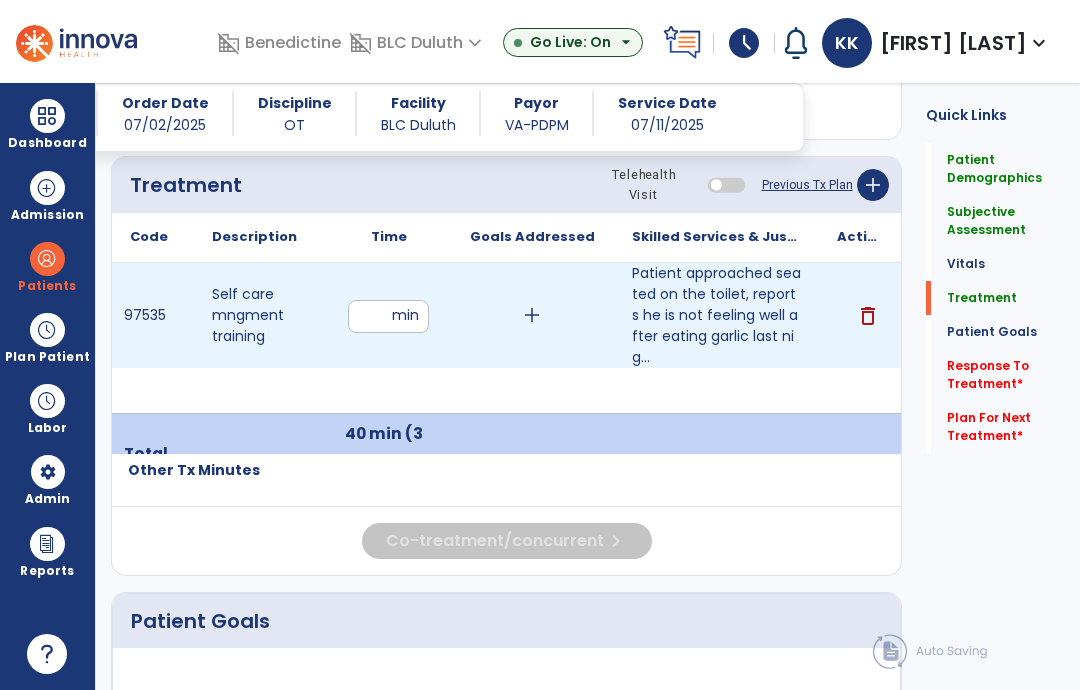 type on "*" 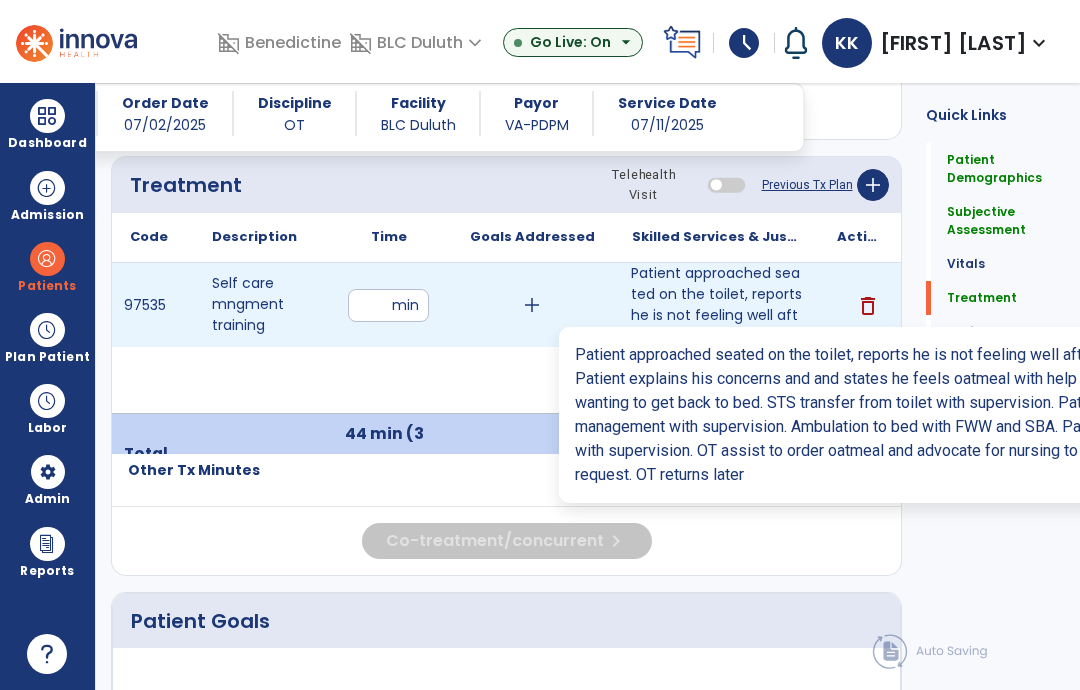 click on "Patient approached seated on the toilet, reports he is not feeling well after eating garlic last nig..." at bounding box center (716, 305) 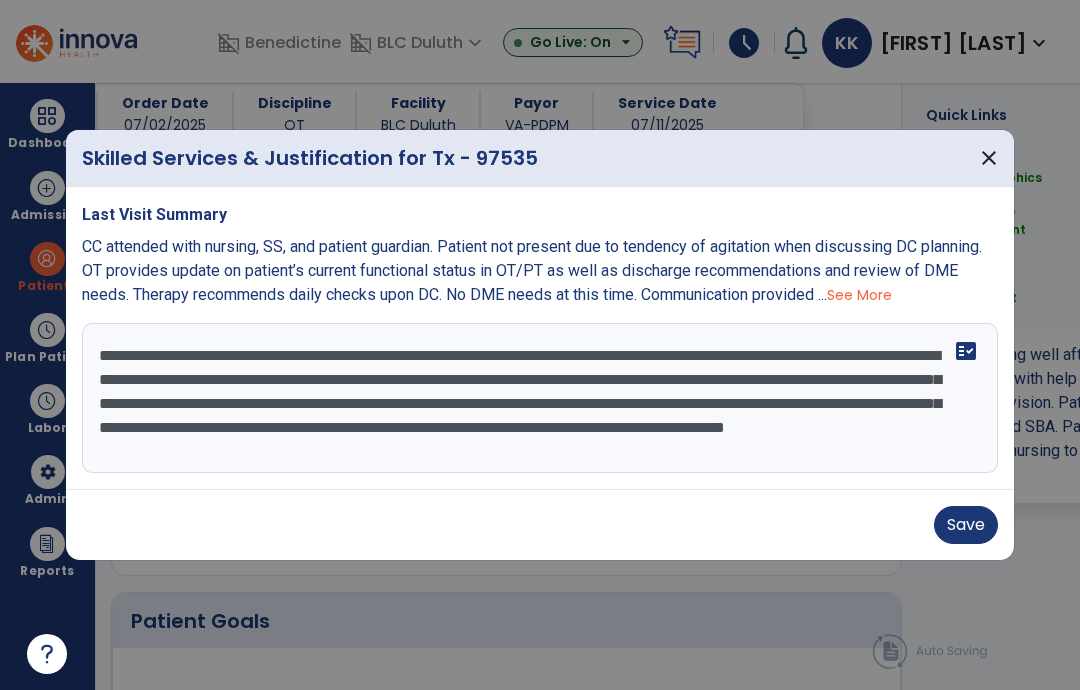 click on "**********" at bounding box center [540, 398] 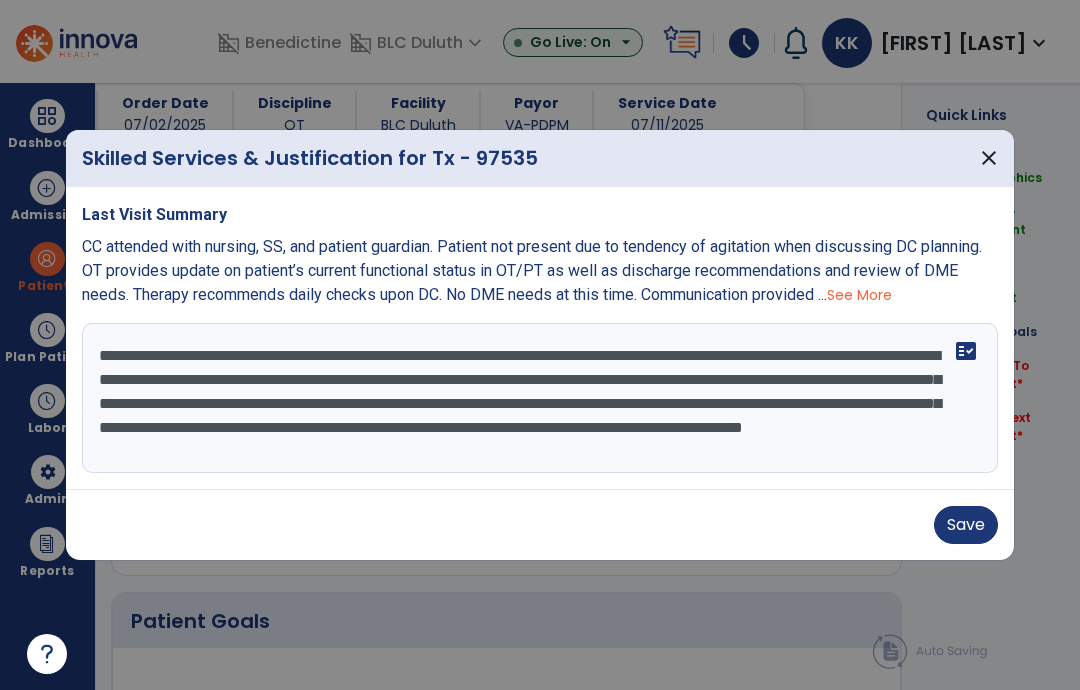 scroll, scrollTop: 15, scrollLeft: 0, axis: vertical 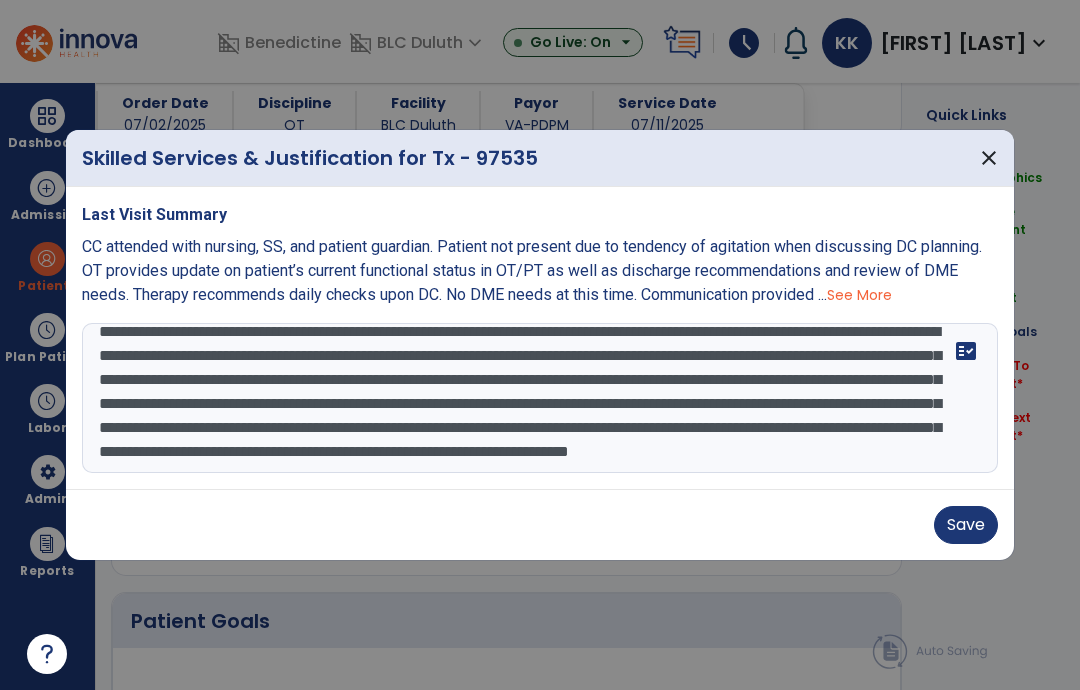 click on "**********" at bounding box center (540, 398) 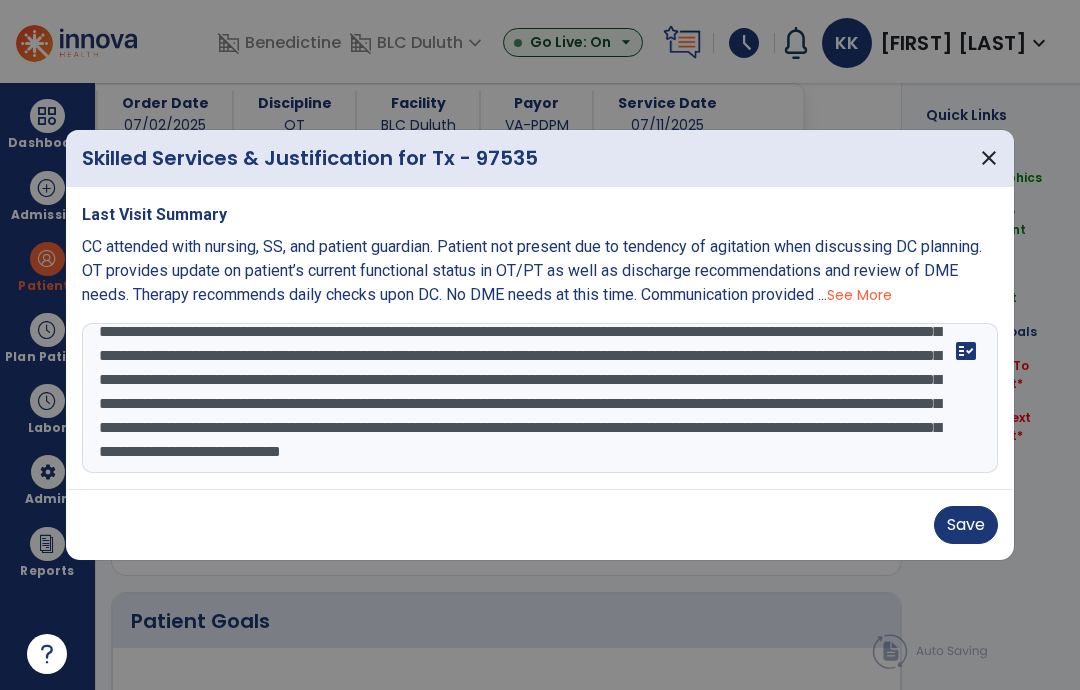 scroll, scrollTop: 130, scrollLeft: 0, axis: vertical 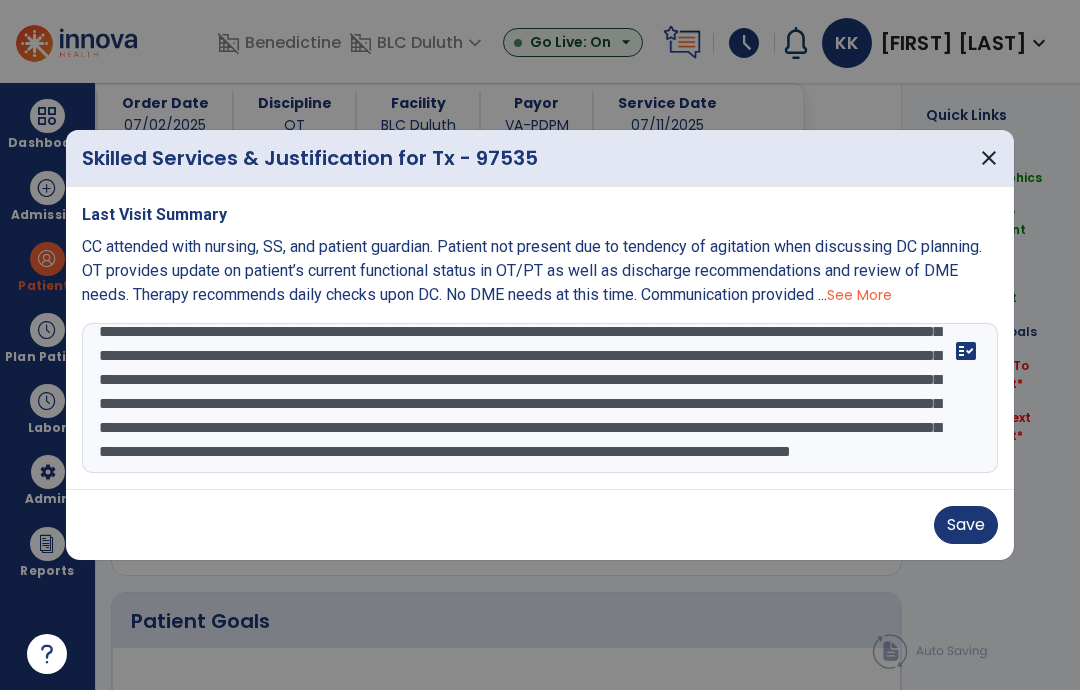 type on "**********" 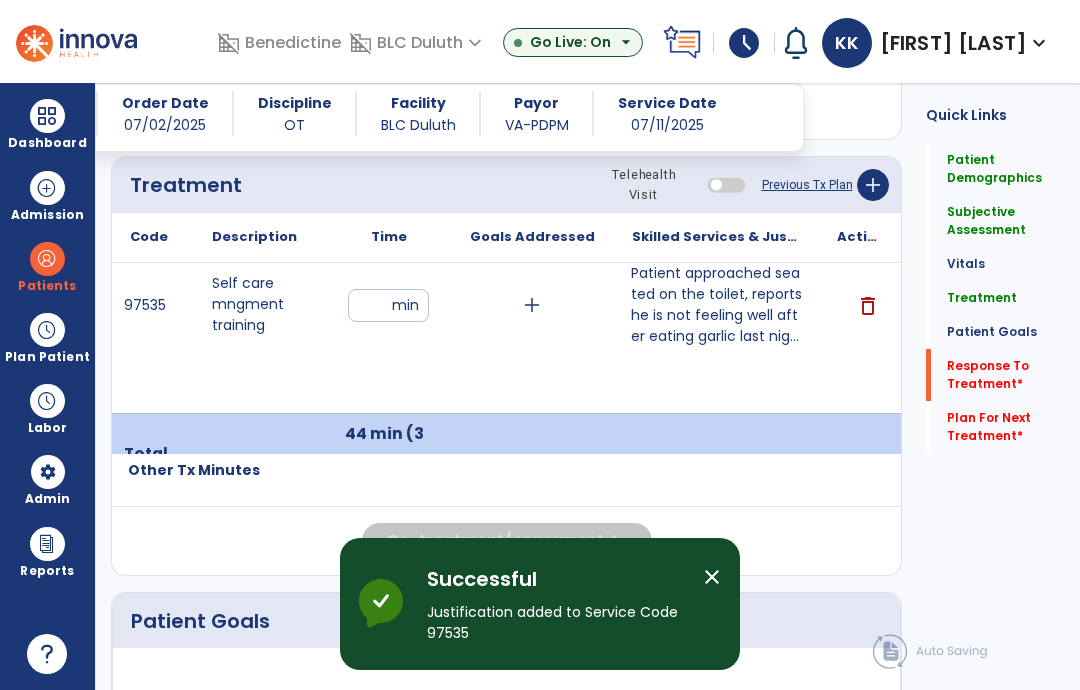 click on "Response To Treatment   *" 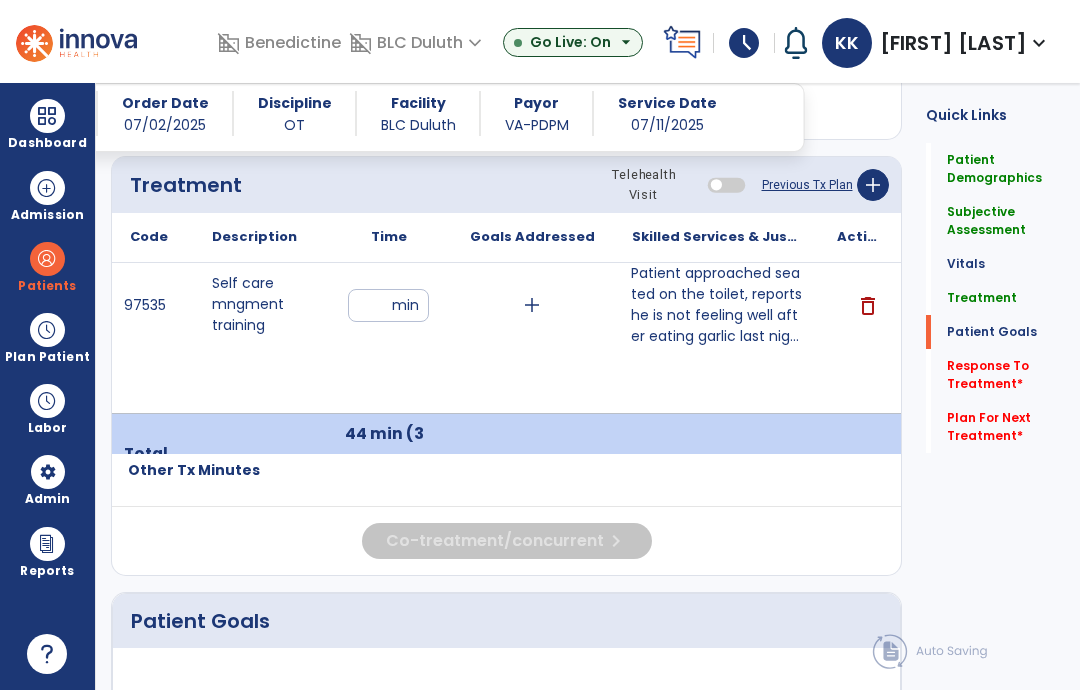 scroll, scrollTop: 3099, scrollLeft: 0, axis: vertical 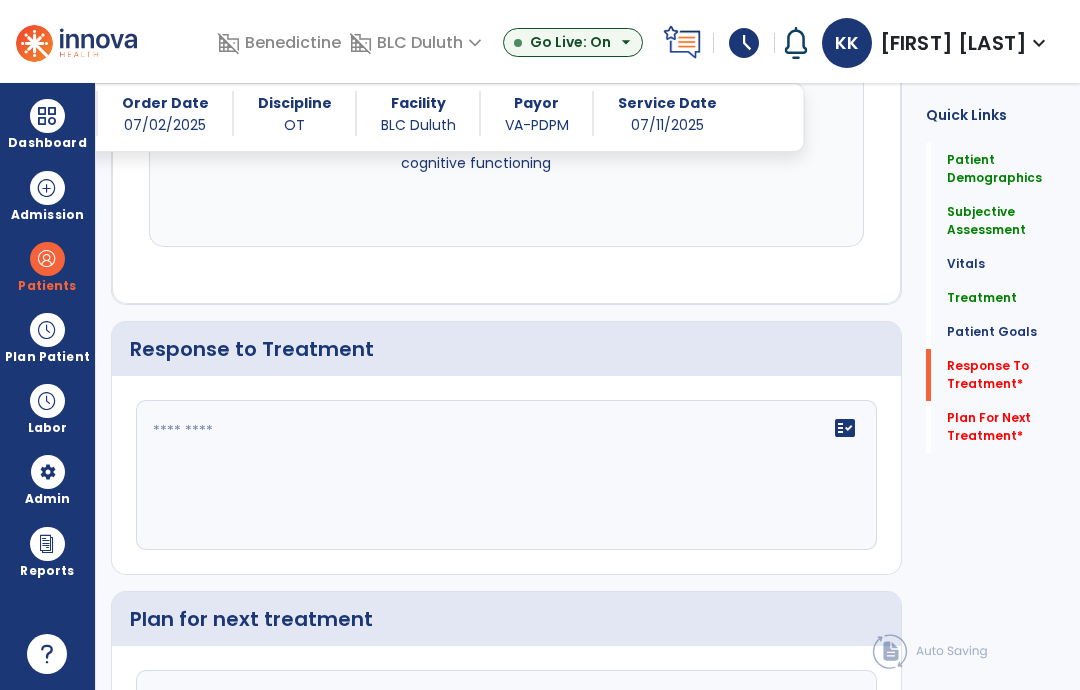 click on "fact_check" 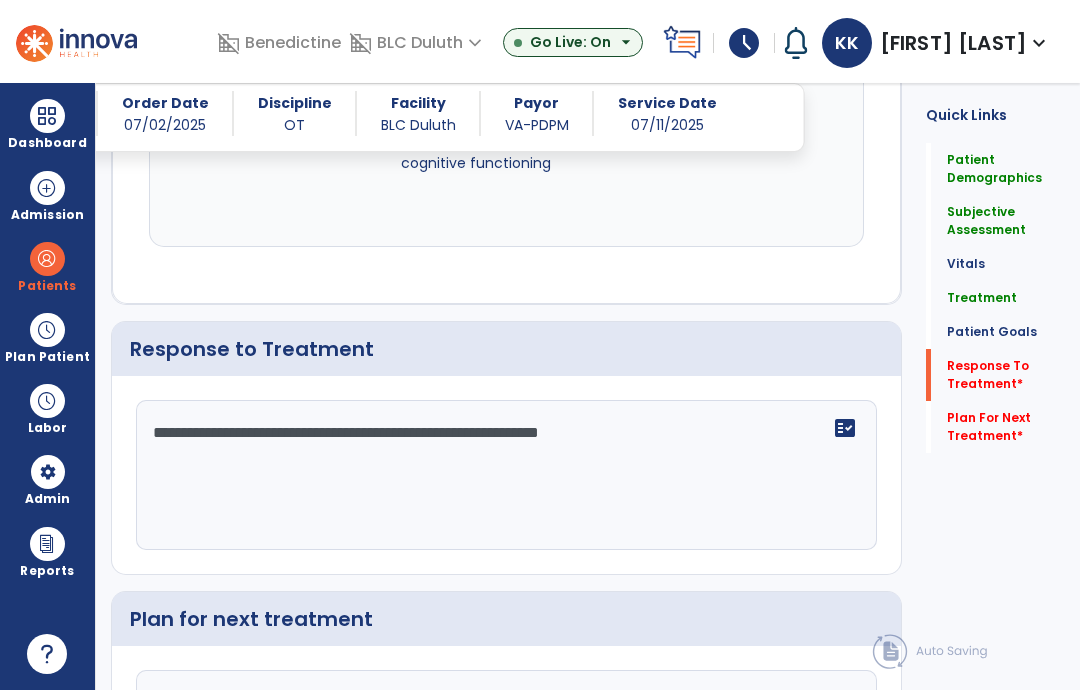 type on "**********" 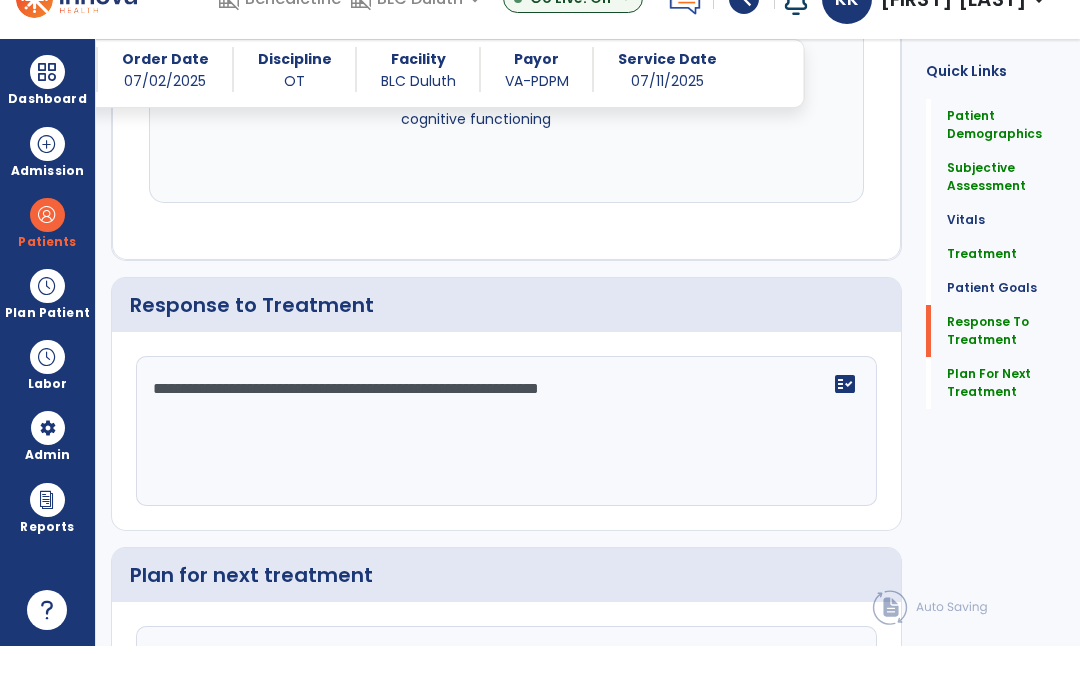 type on "*" 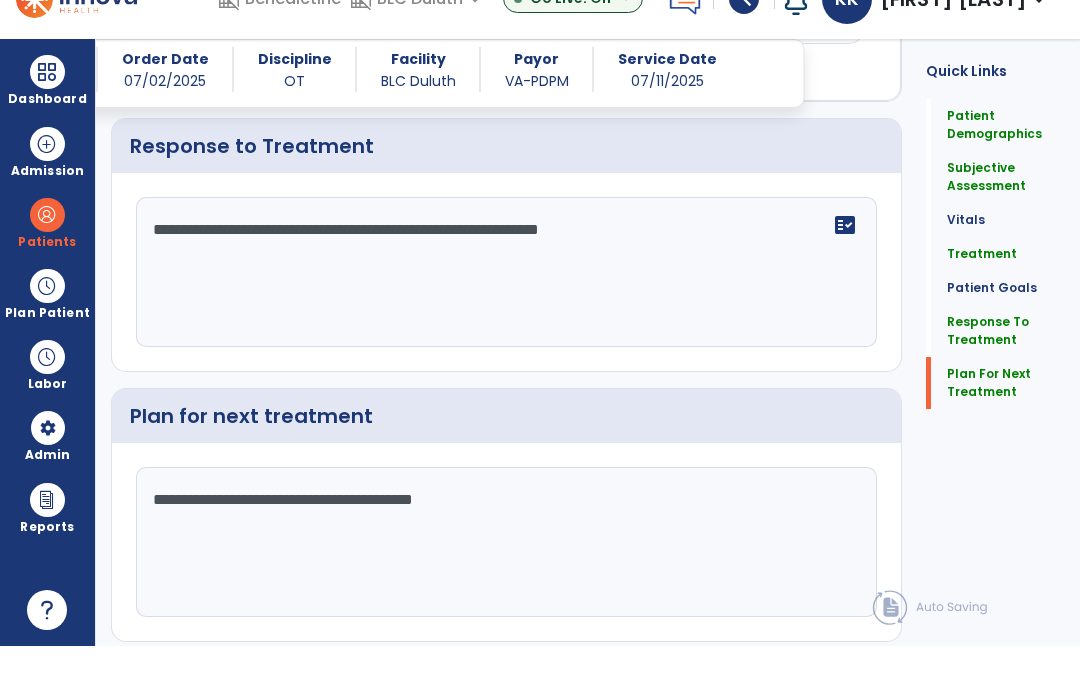 scroll, scrollTop: 3258, scrollLeft: 0, axis: vertical 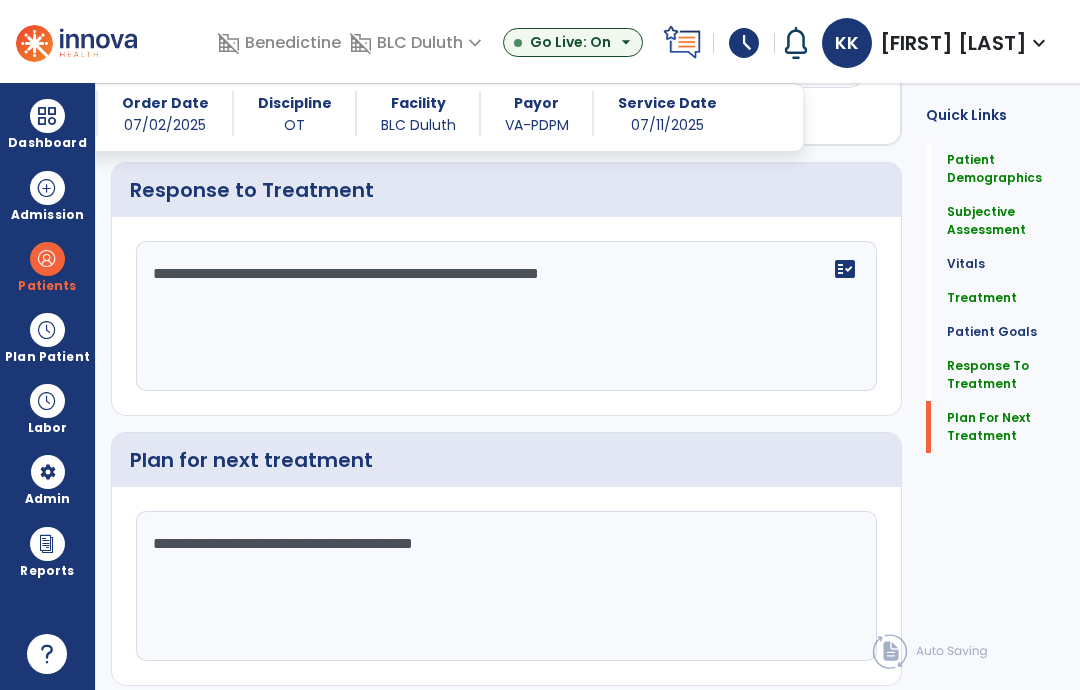 click on "Sign Doc" 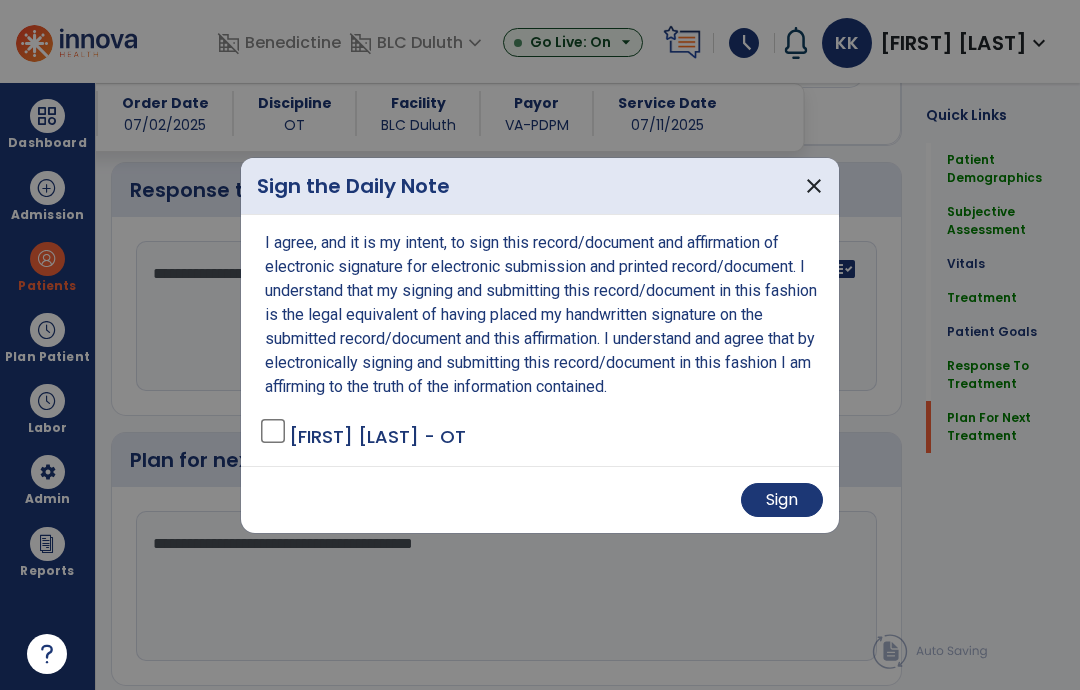 click on "Sign" at bounding box center [782, 500] 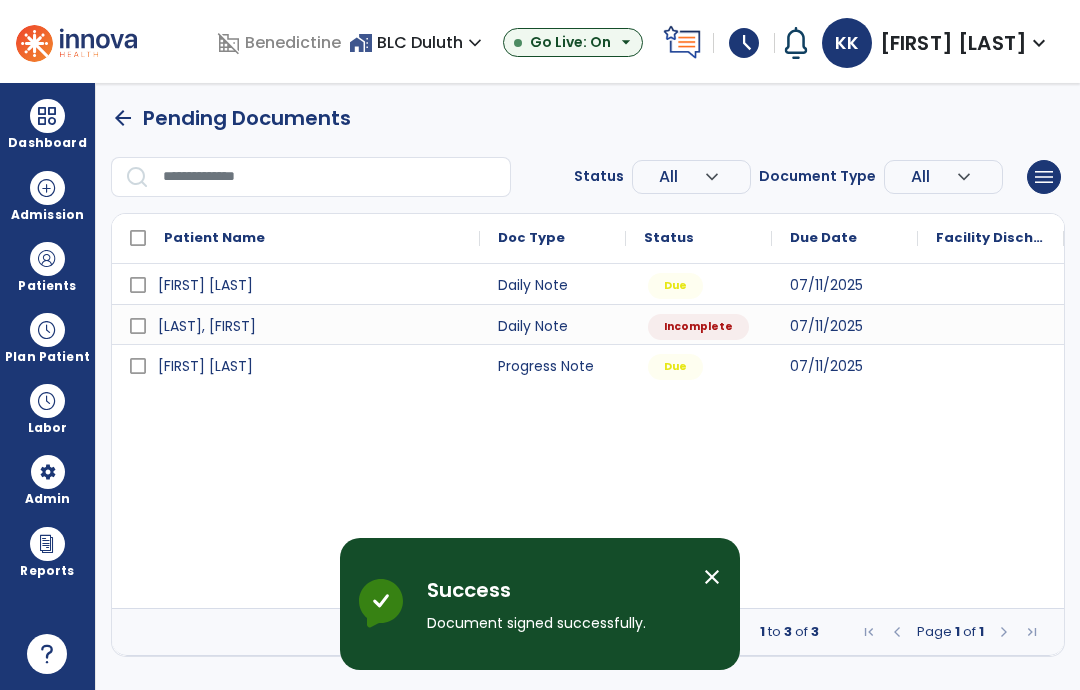 scroll, scrollTop: 0, scrollLeft: 0, axis: both 